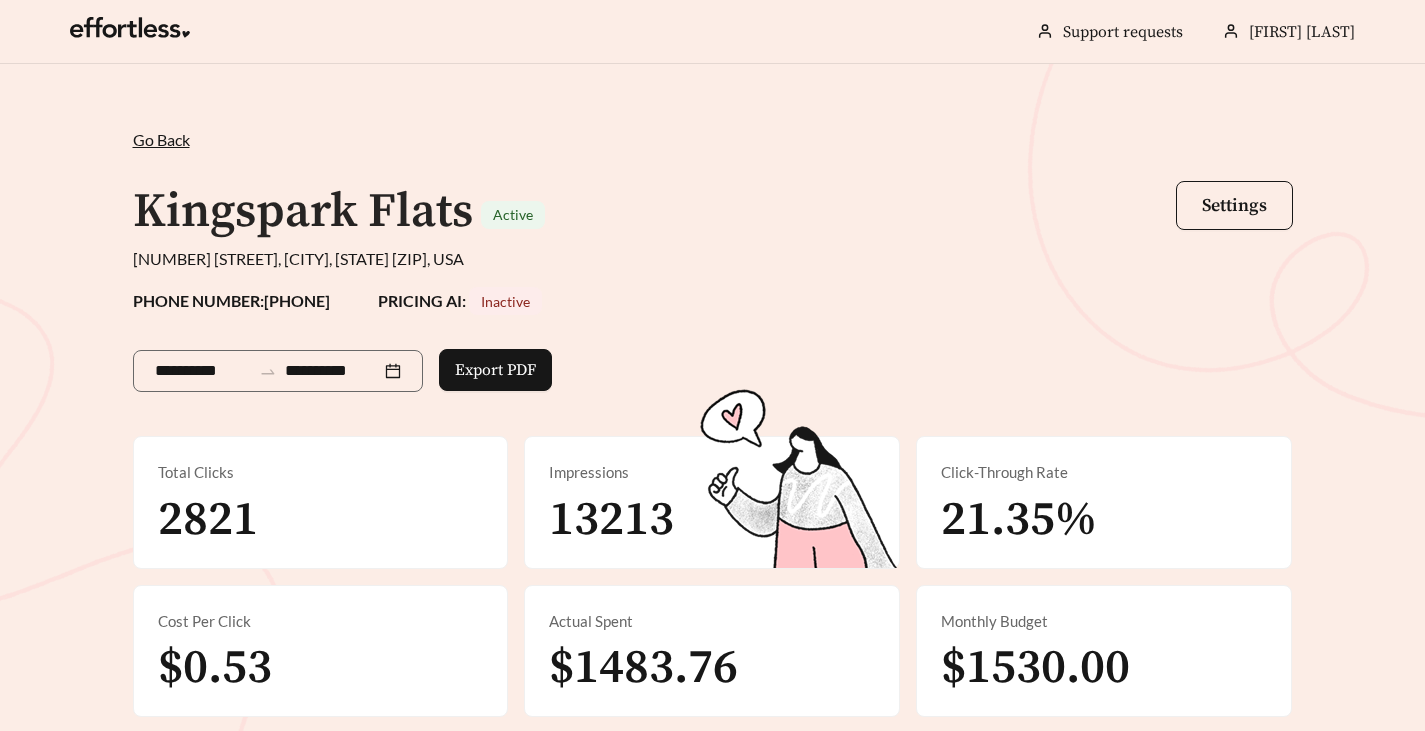 scroll, scrollTop: 310, scrollLeft: 0, axis: vertical 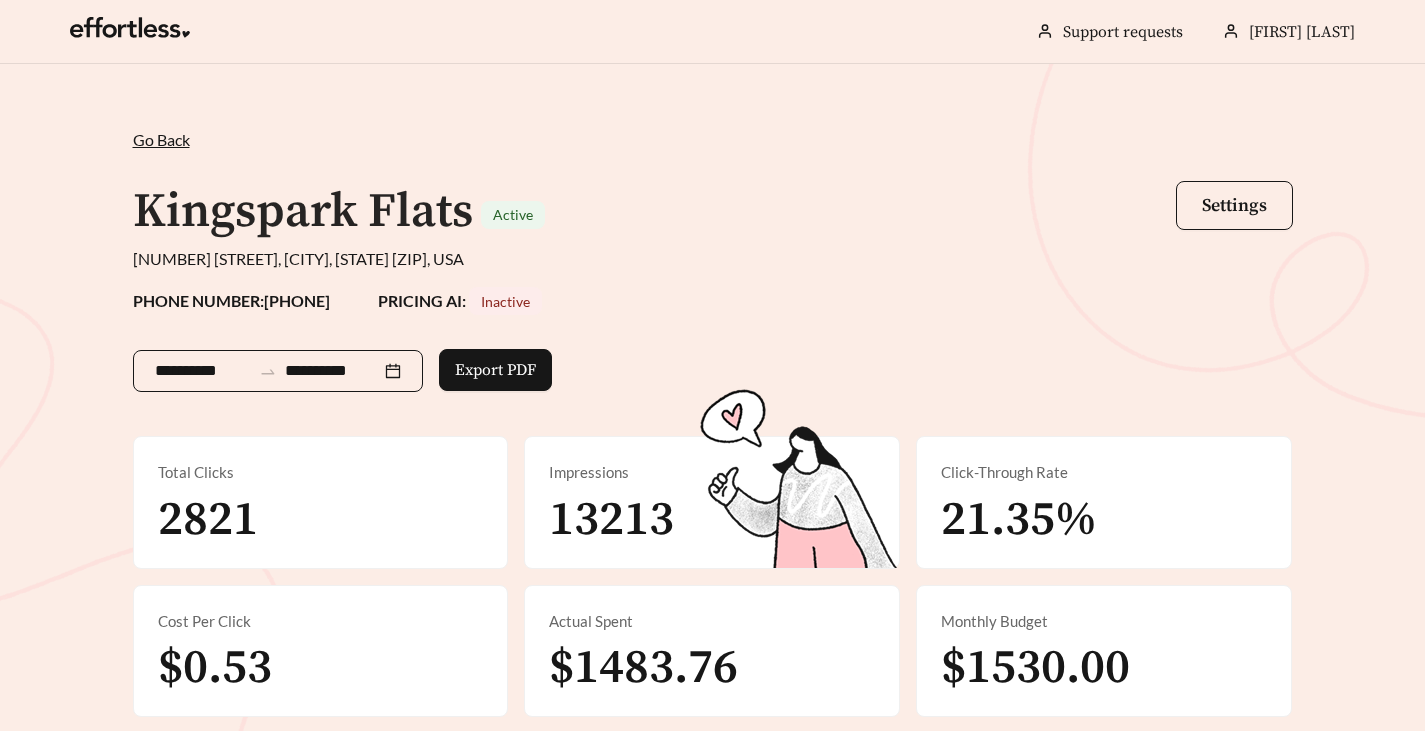 click on "**********" at bounding box center [278, 371] 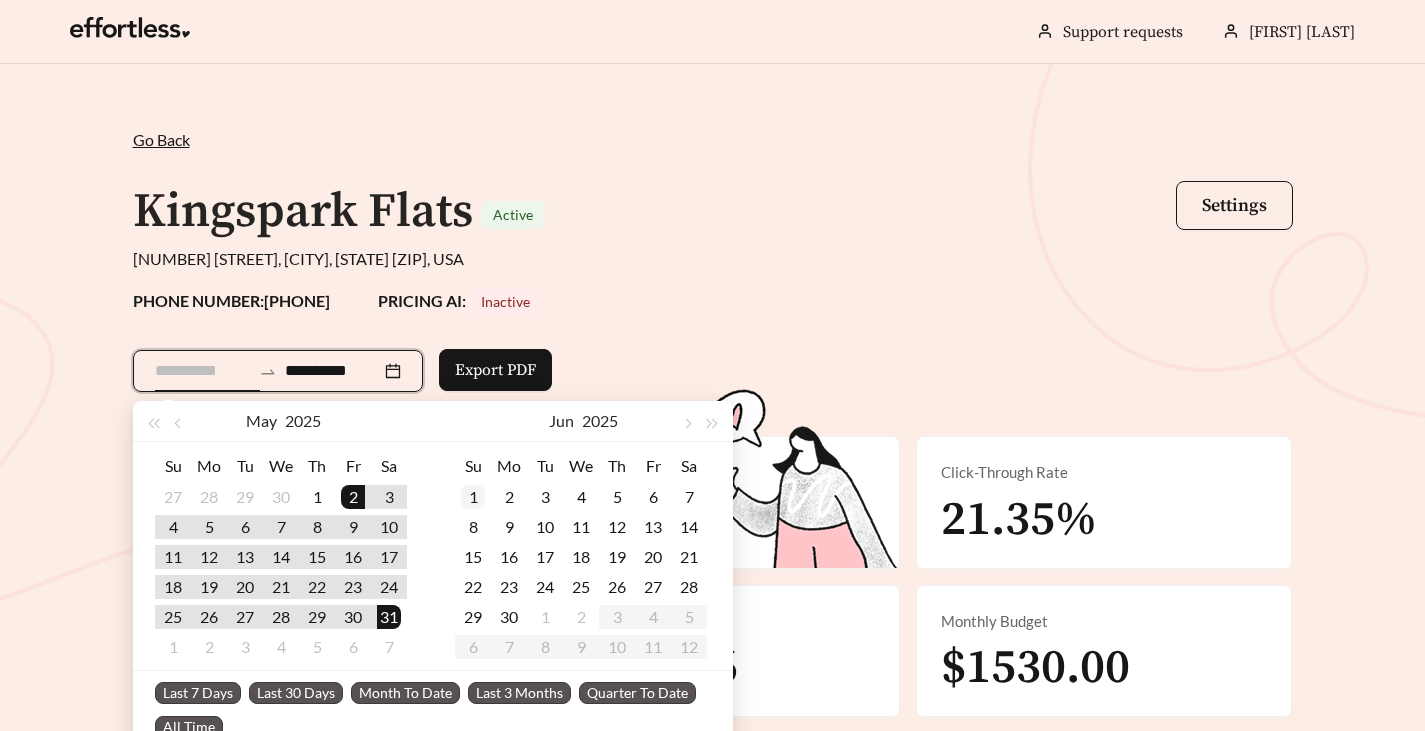 click on "1" at bounding box center (317, 497) 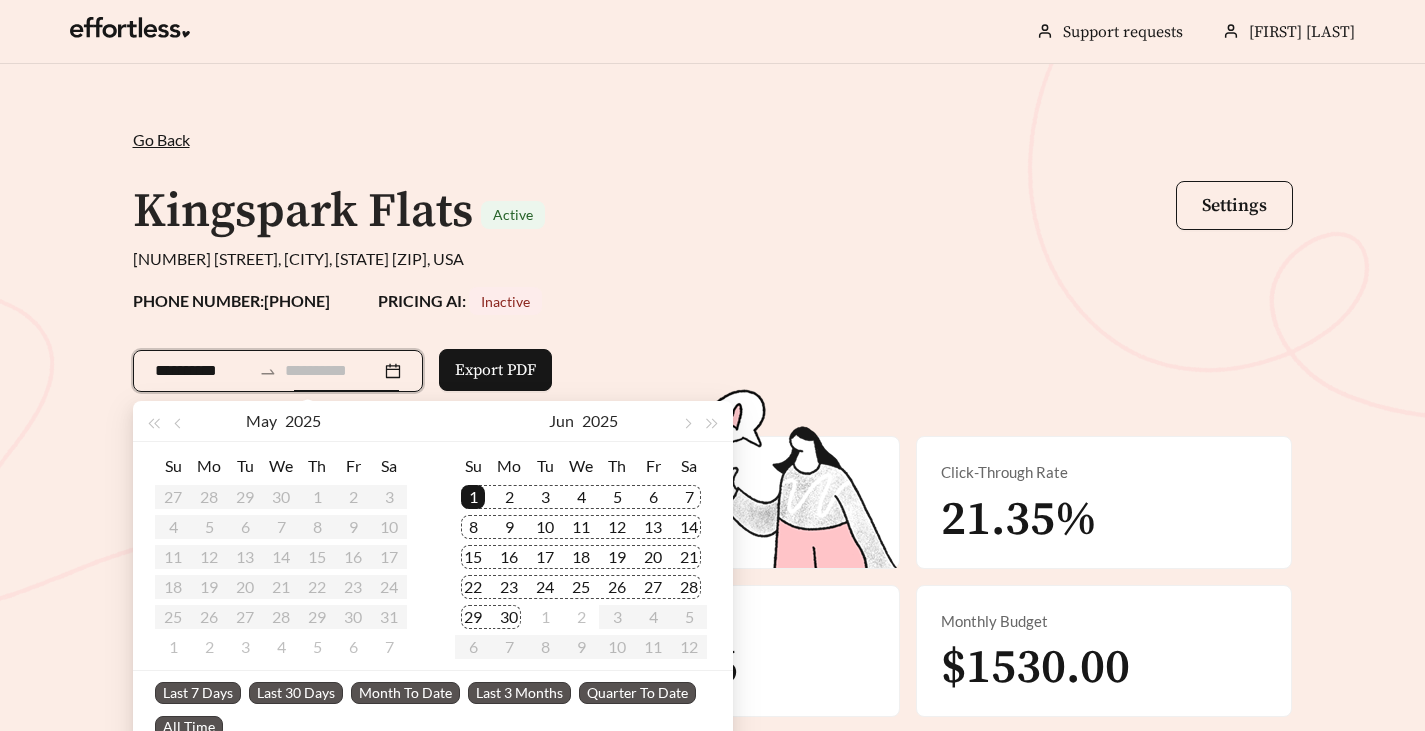 click on "30" at bounding box center (509, 617) 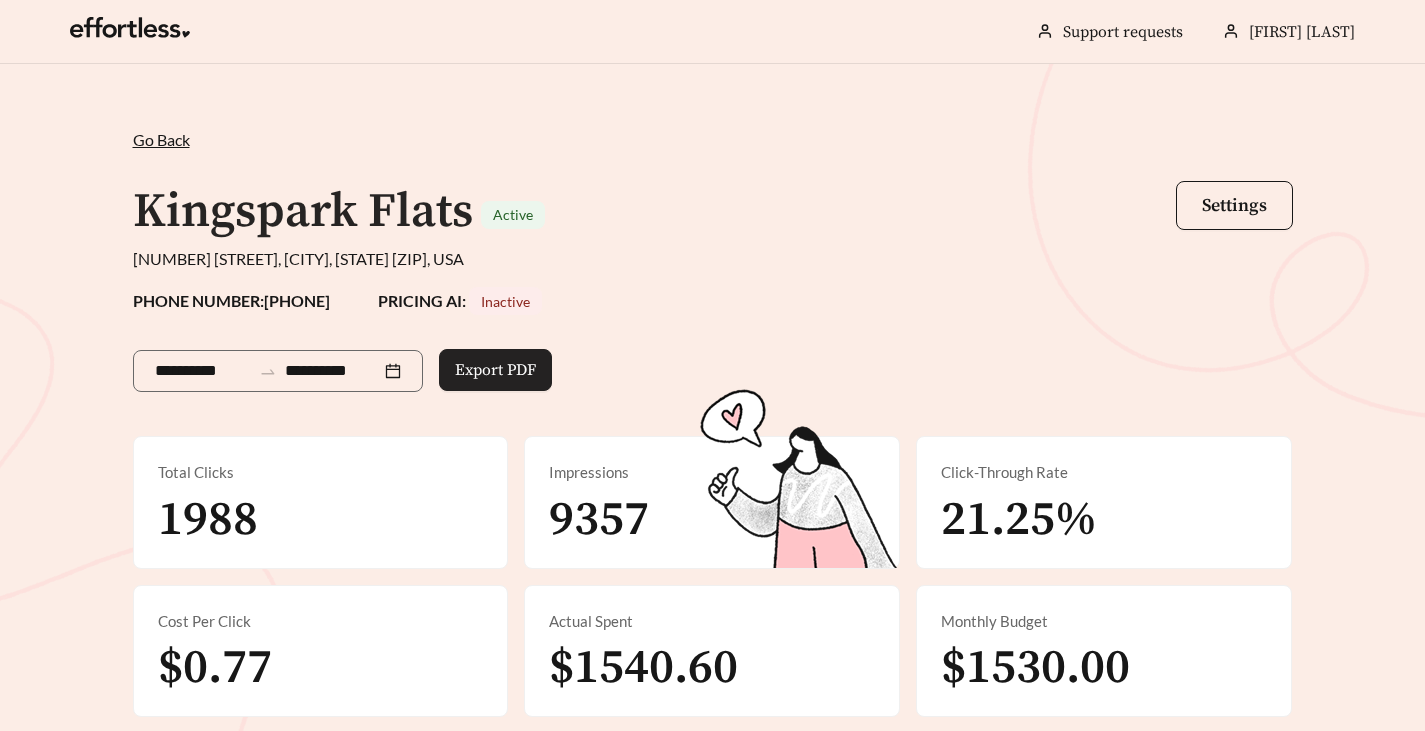 click on "Export PDF" at bounding box center [495, 370] 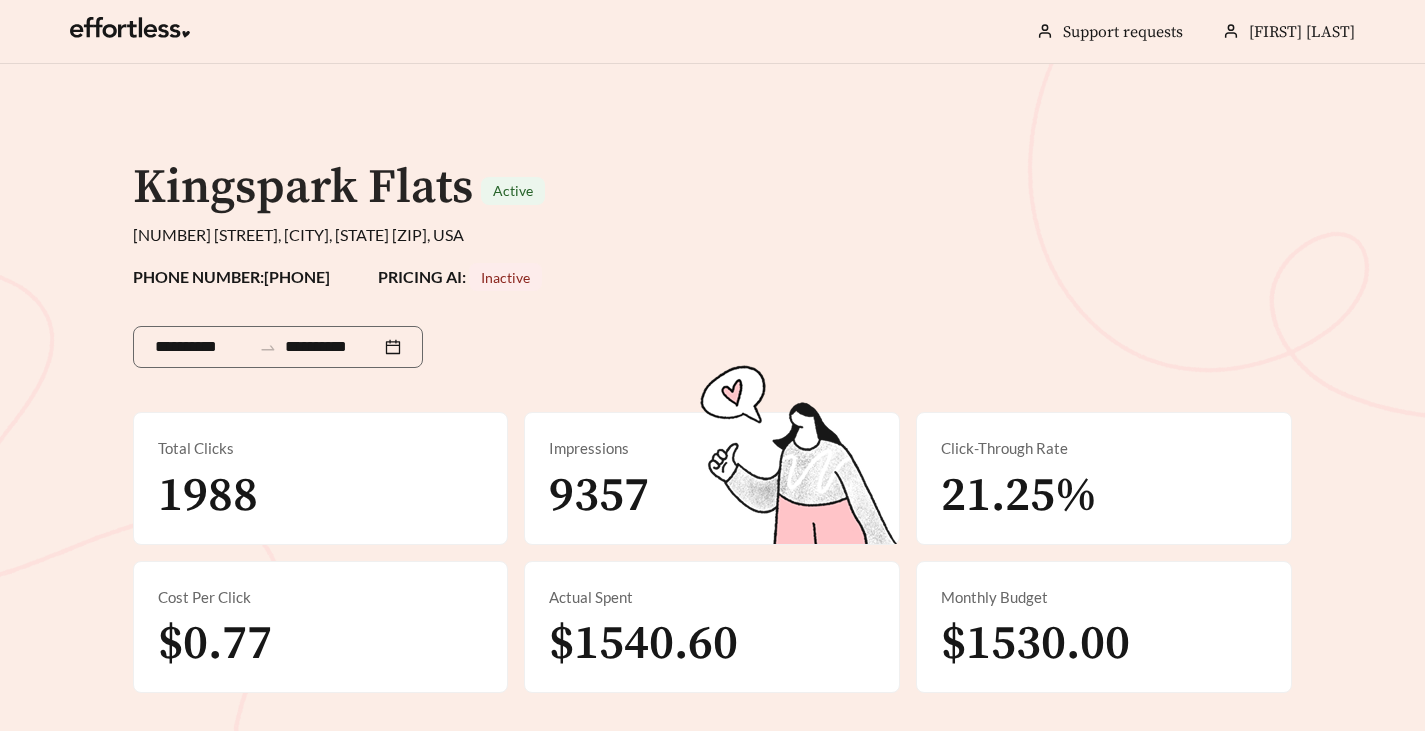 scroll, scrollTop: 0, scrollLeft: 0, axis: both 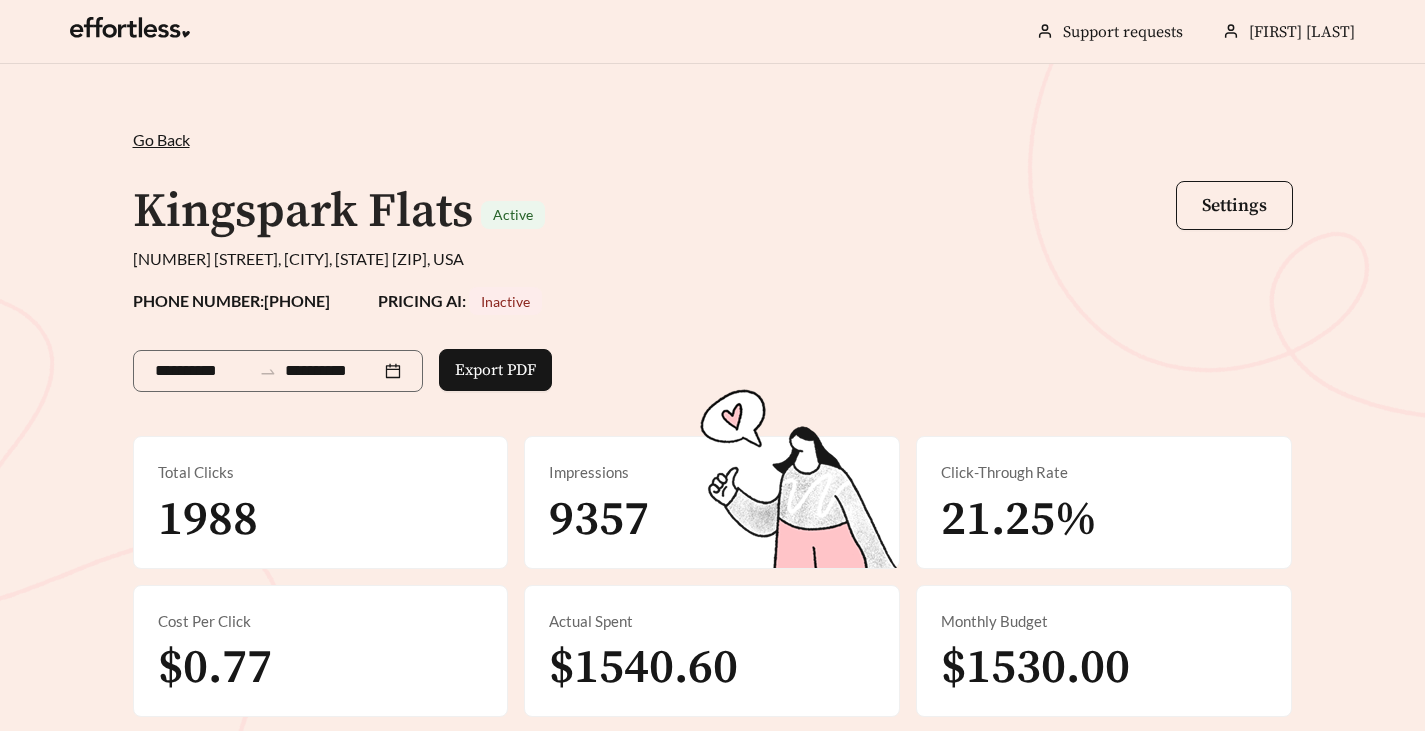 drag, startPoint x: 687, startPoint y: 200, endPoint x: 595, endPoint y: 178, distance: 94.59387 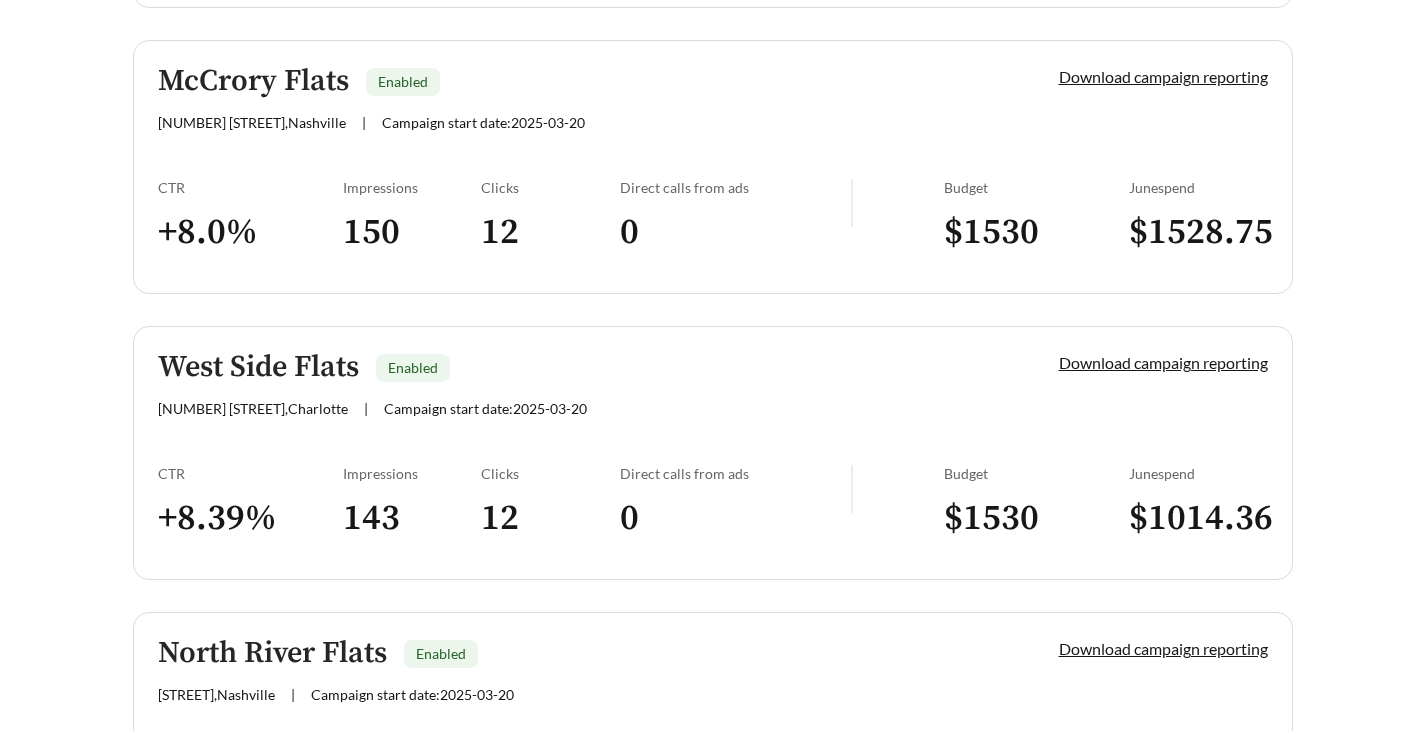 scroll, scrollTop: 1595, scrollLeft: 0, axis: vertical 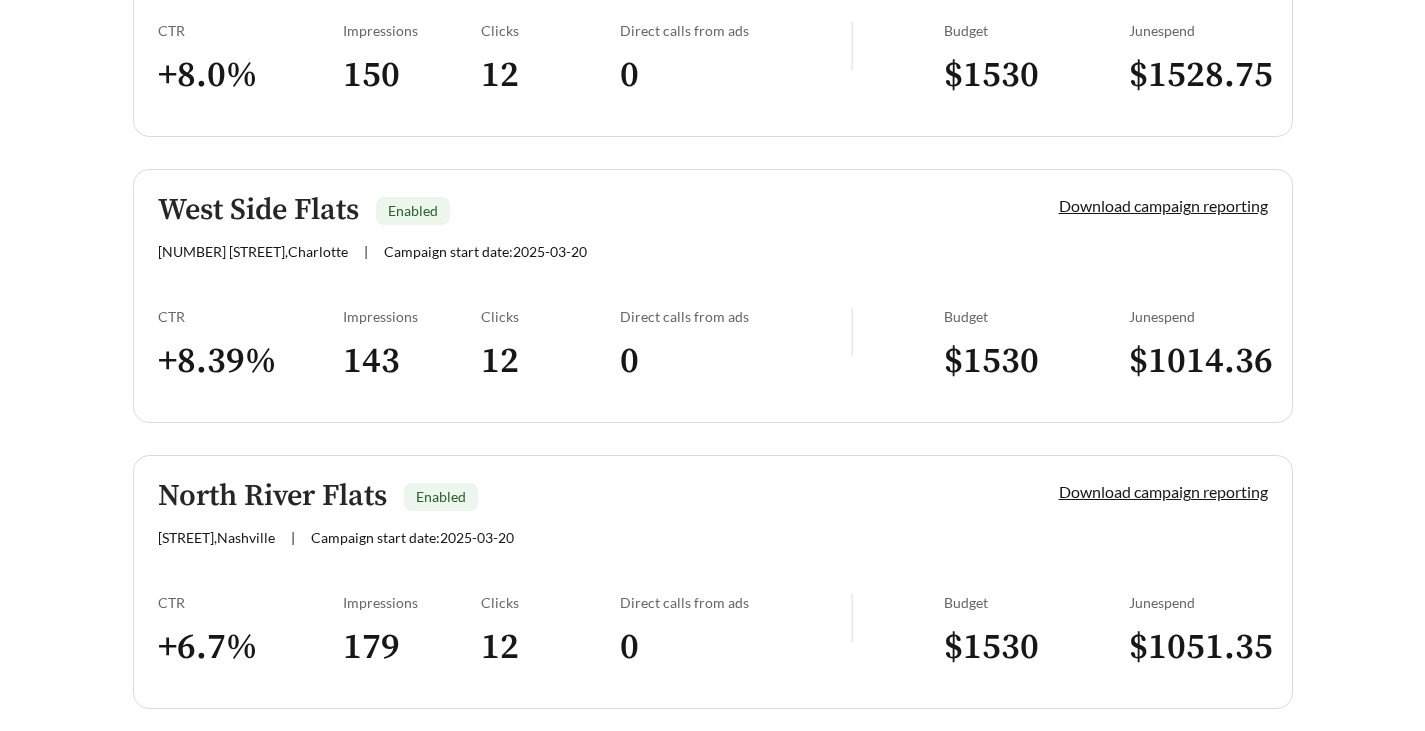 click on "North River Flats Enabled" at bounding box center (574, 496) 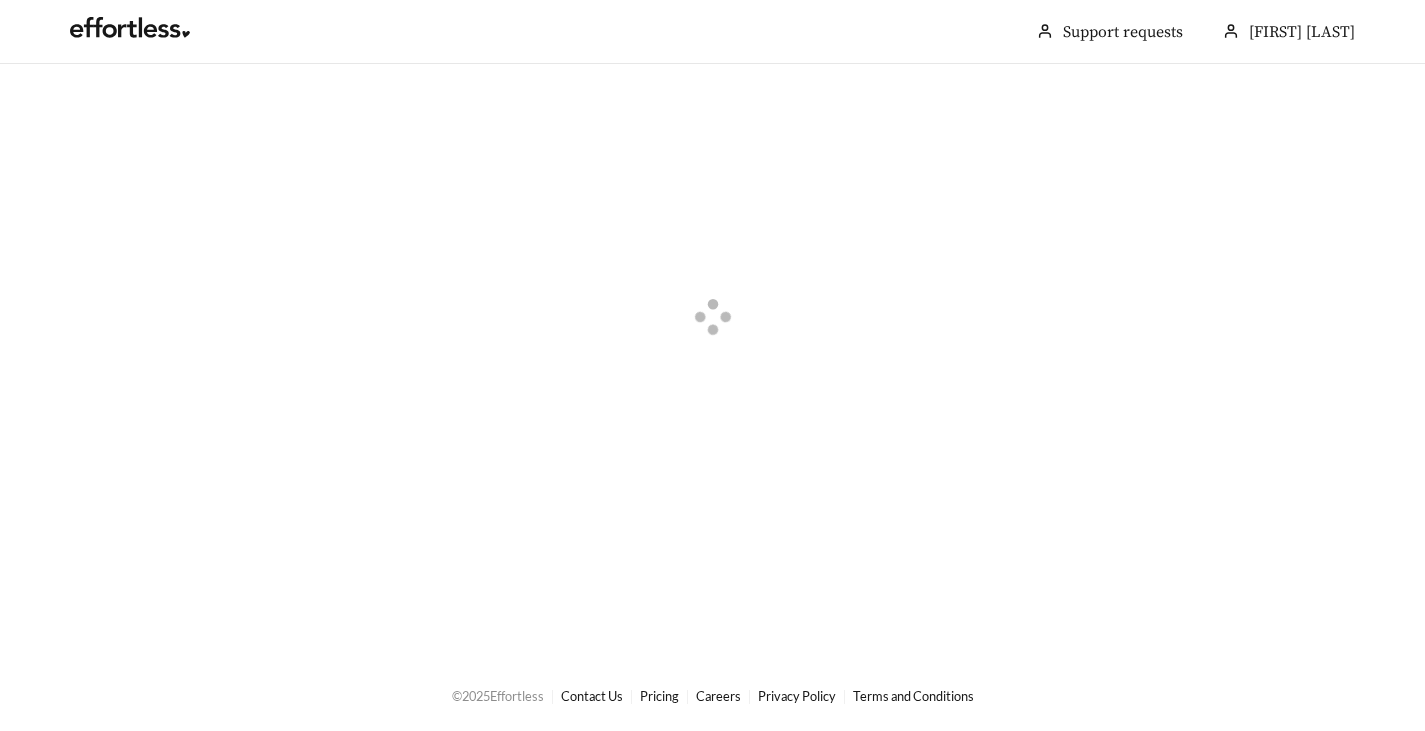 scroll, scrollTop: 0, scrollLeft: 0, axis: both 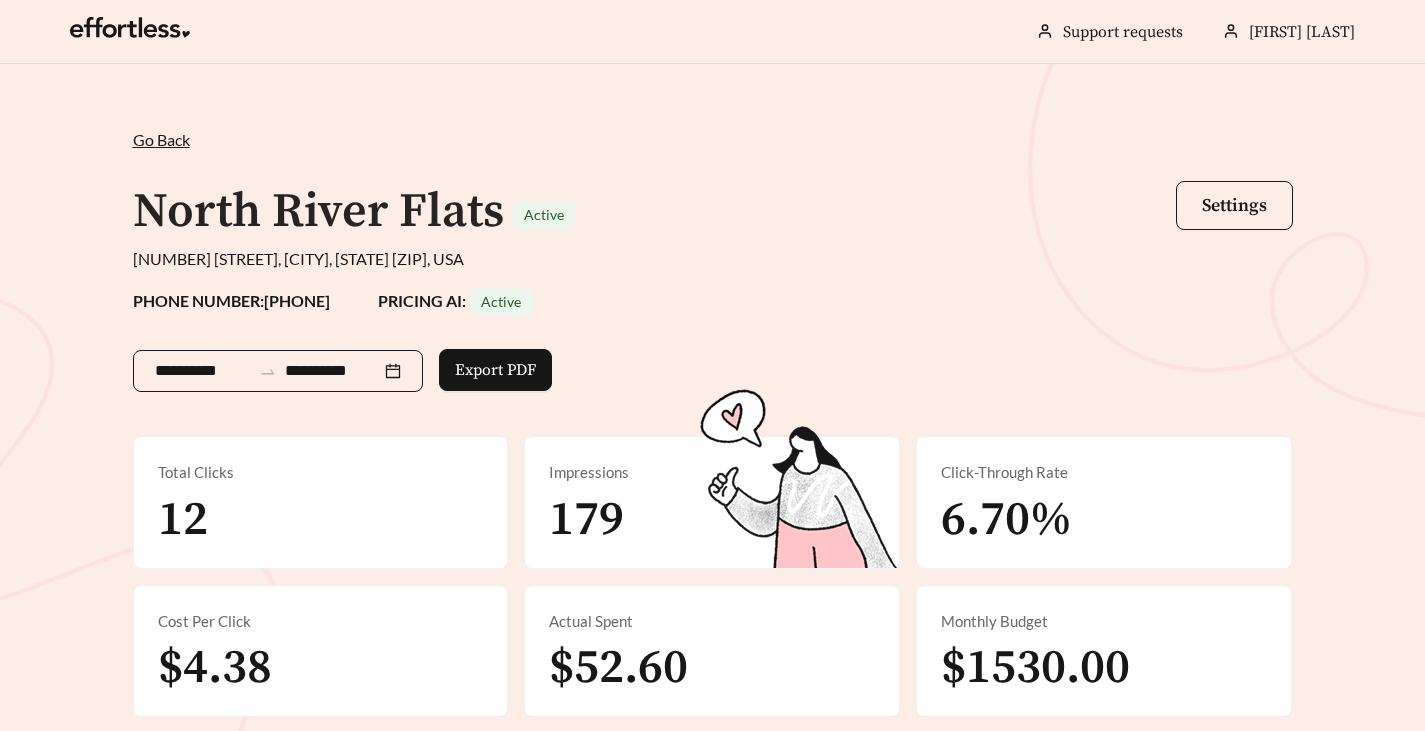 click on "**********" at bounding box center [278, 371] 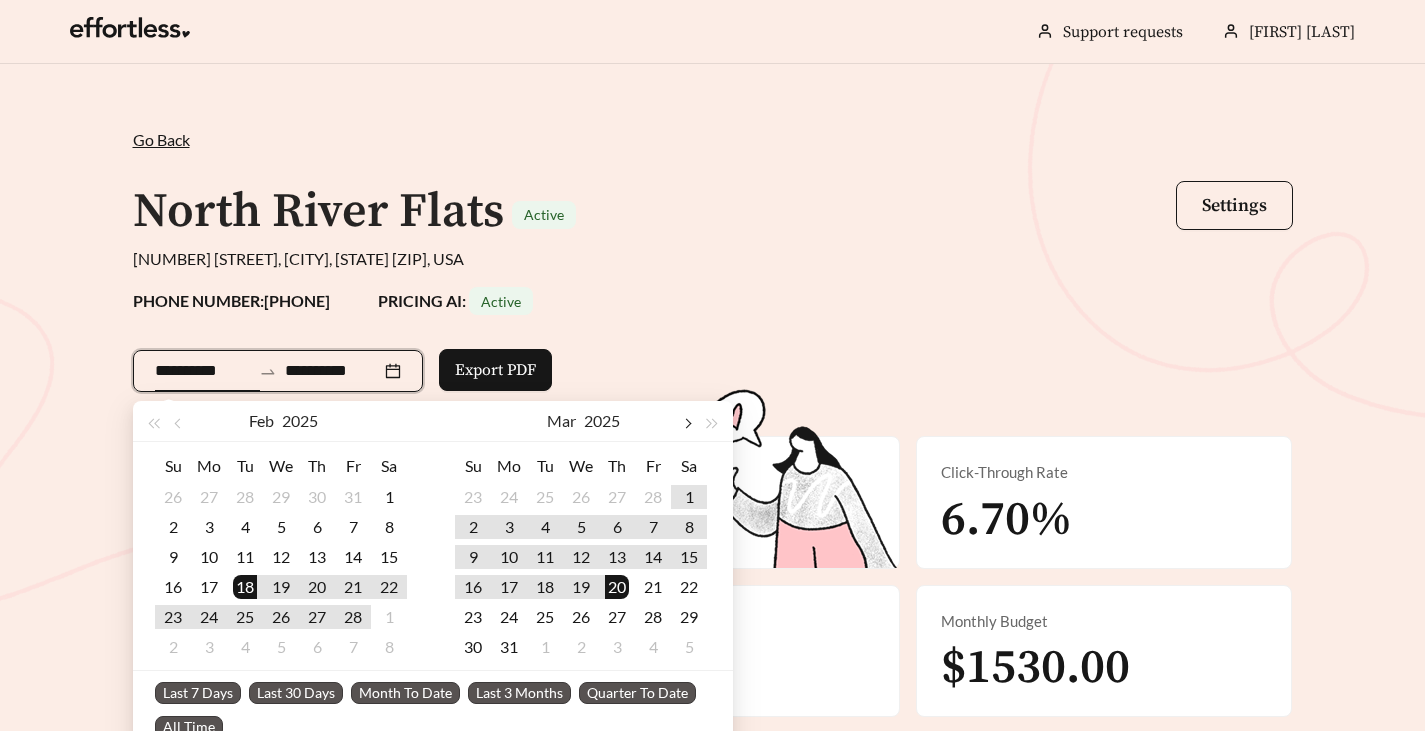 click at bounding box center [387, 421] 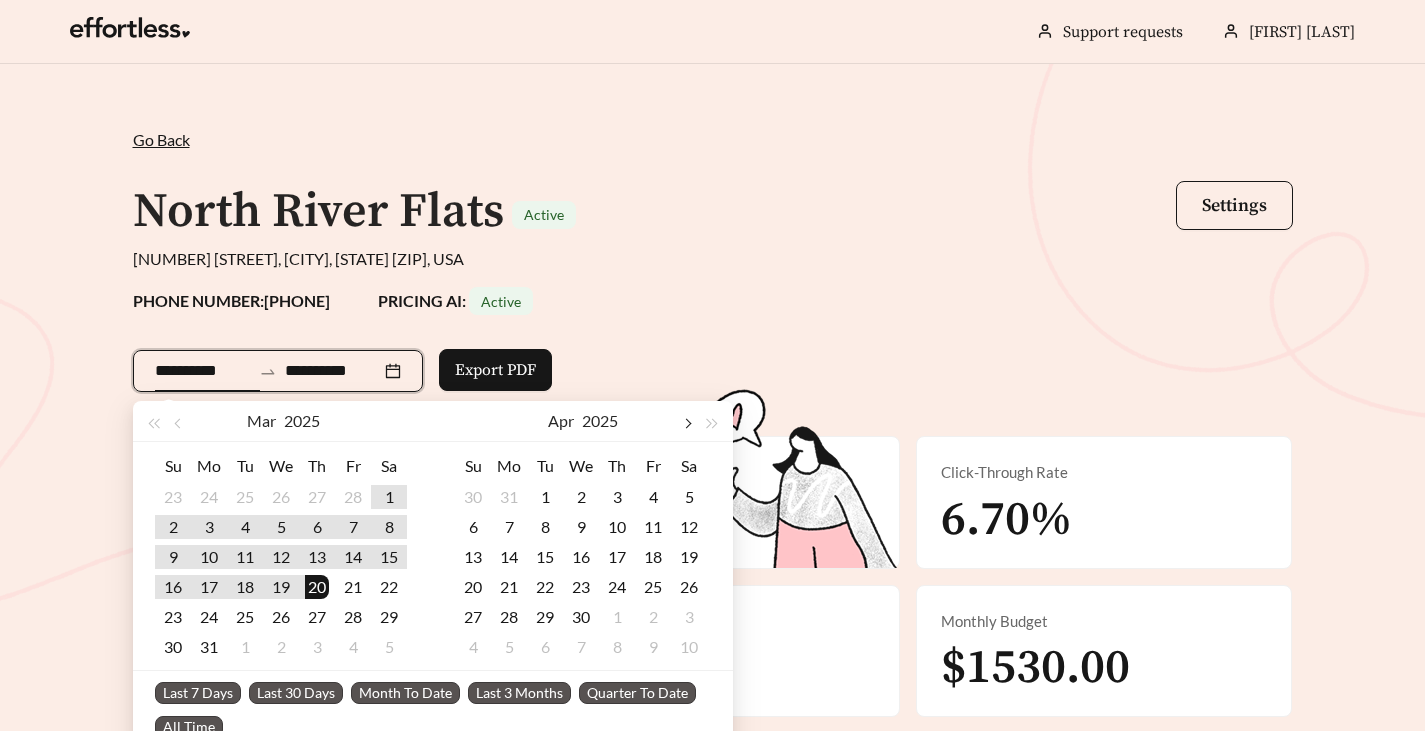 click at bounding box center [387, 421] 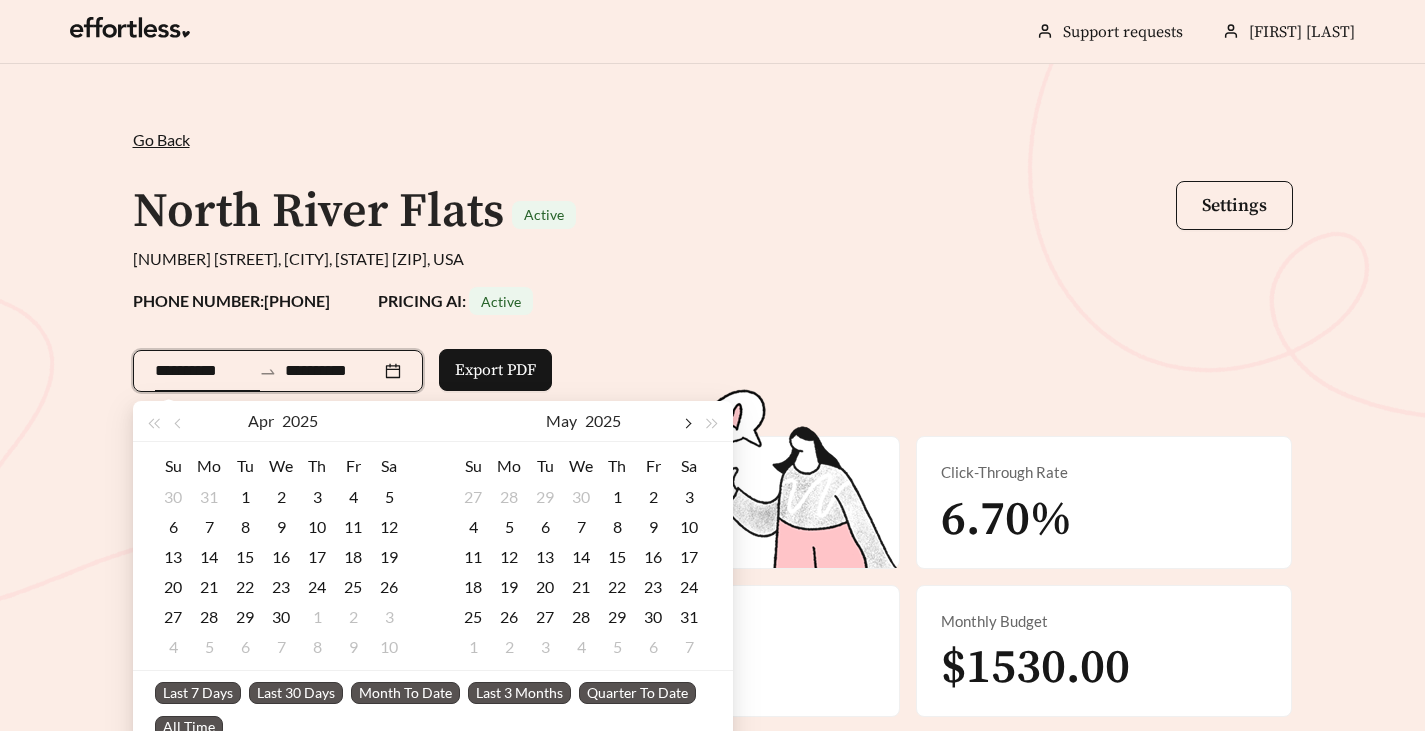 click at bounding box center (387, 421) 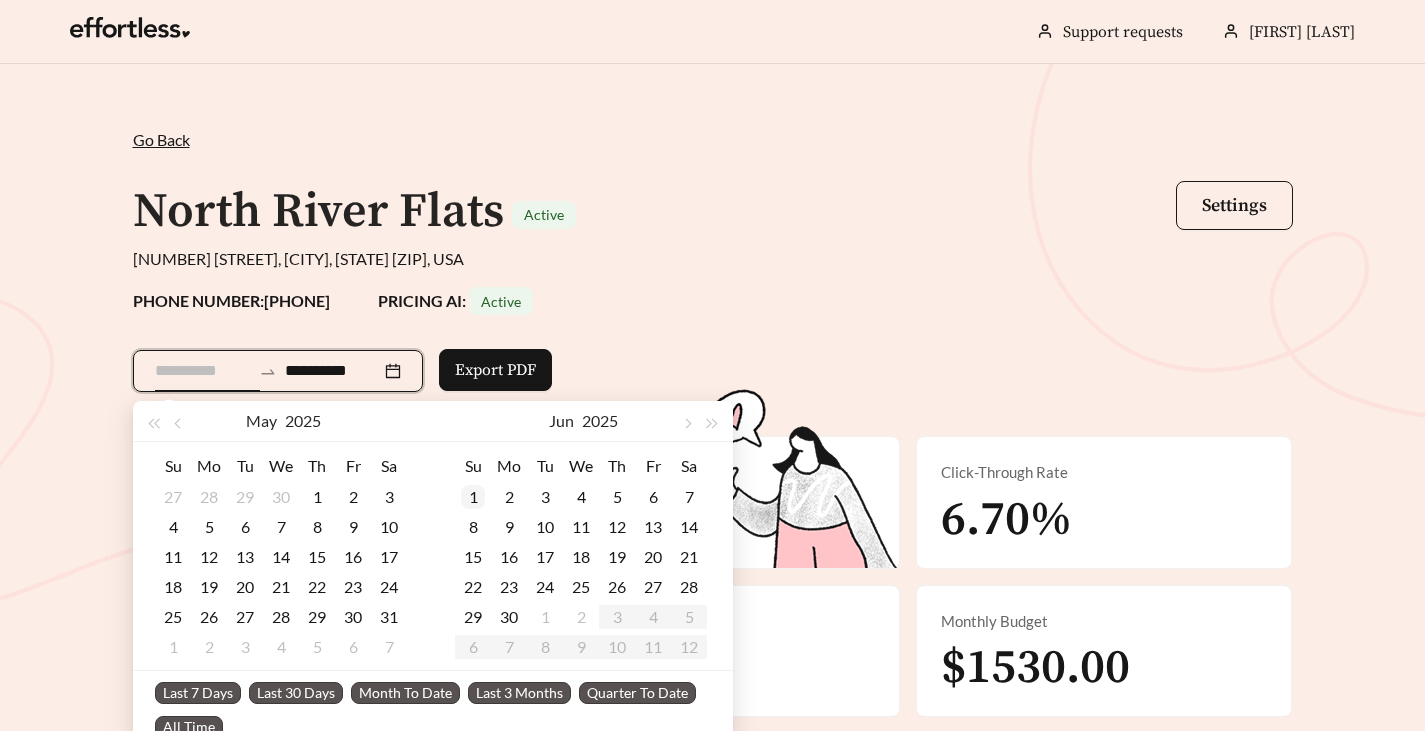 click on "1" at bounding box center [317, 497] 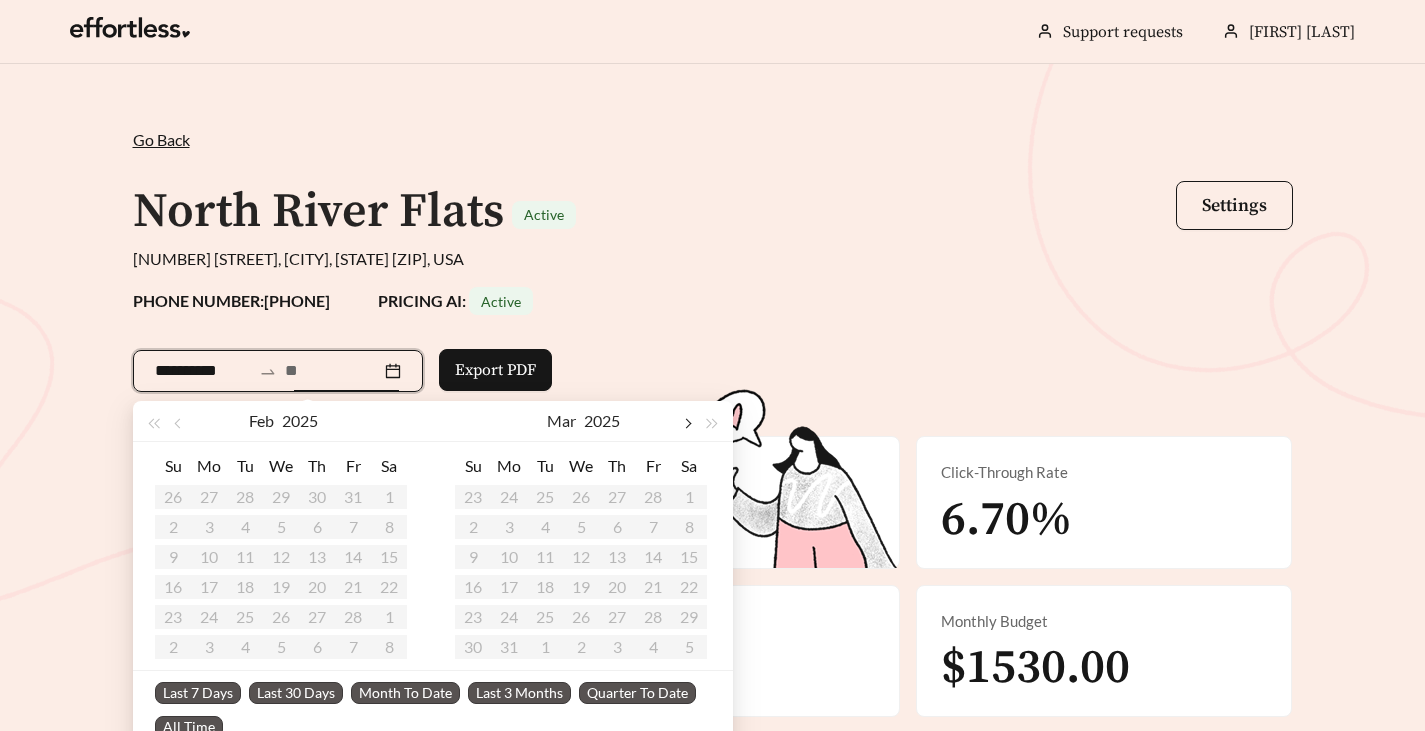 click at bounding box center [387, 421] 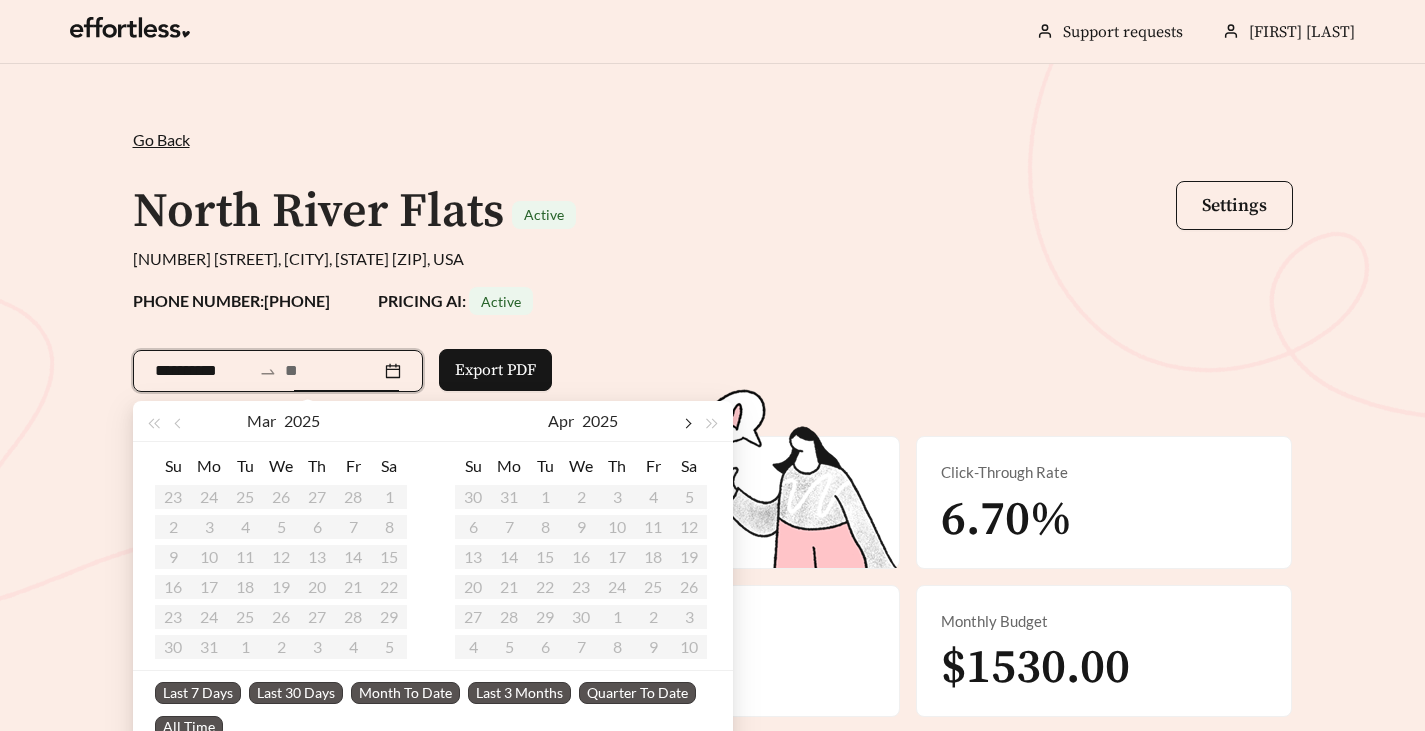 click at bounding box center [387, 421] 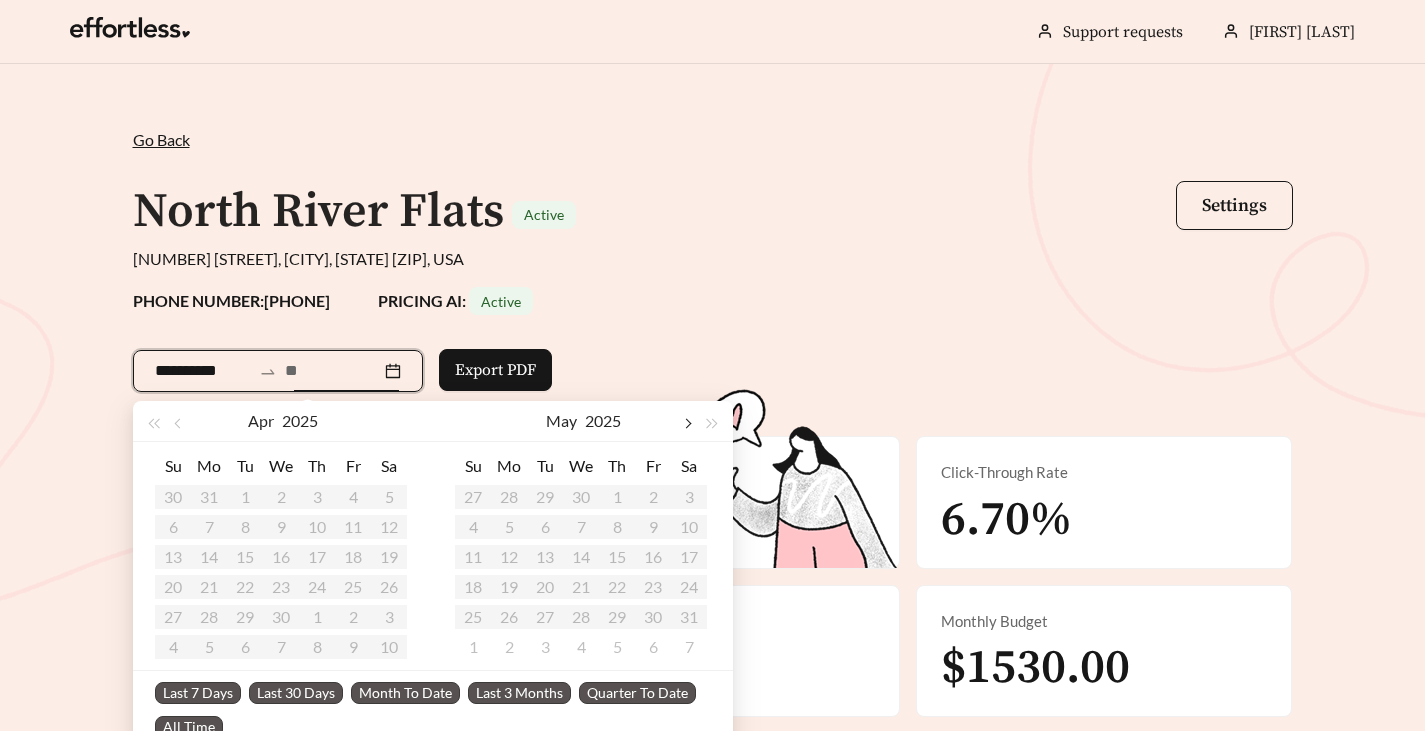 click at bounding box center (387, 421) 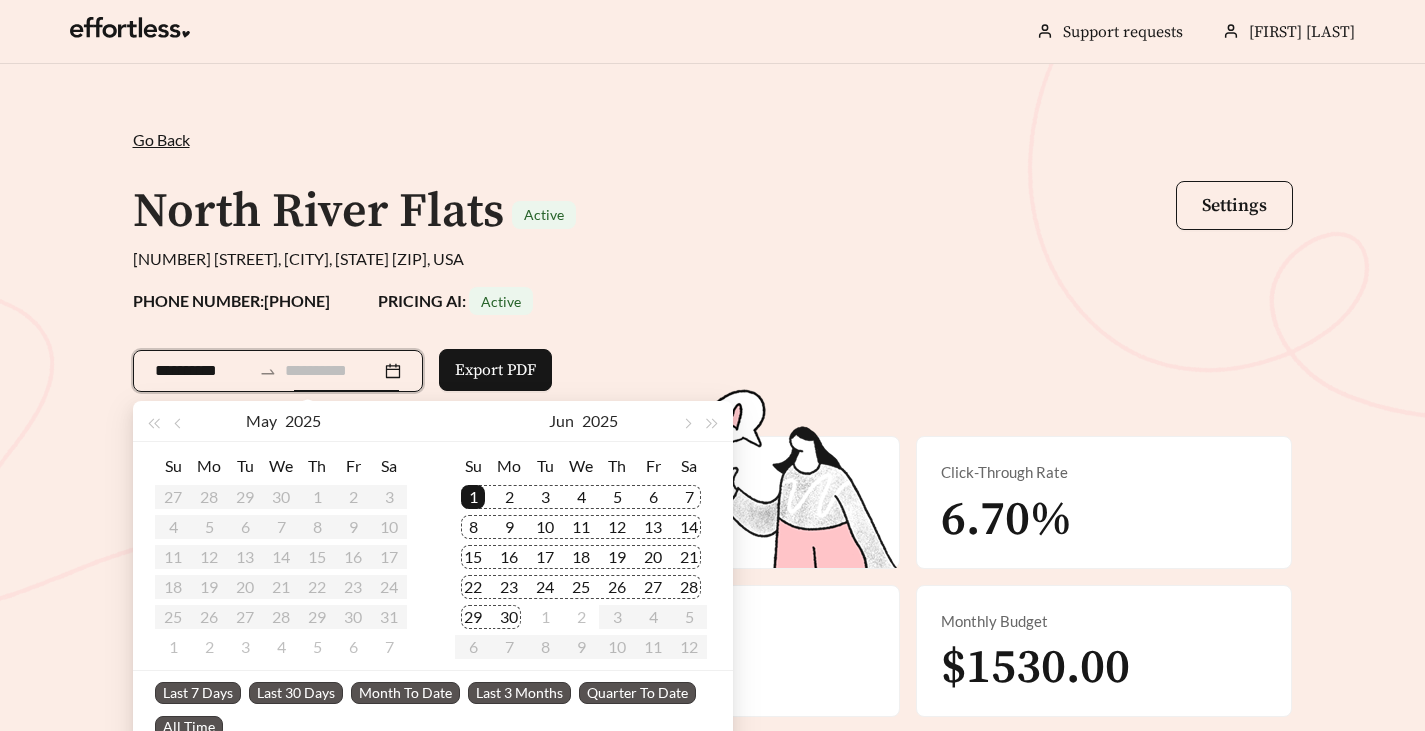click on "30" at bounding box center (509, 617) 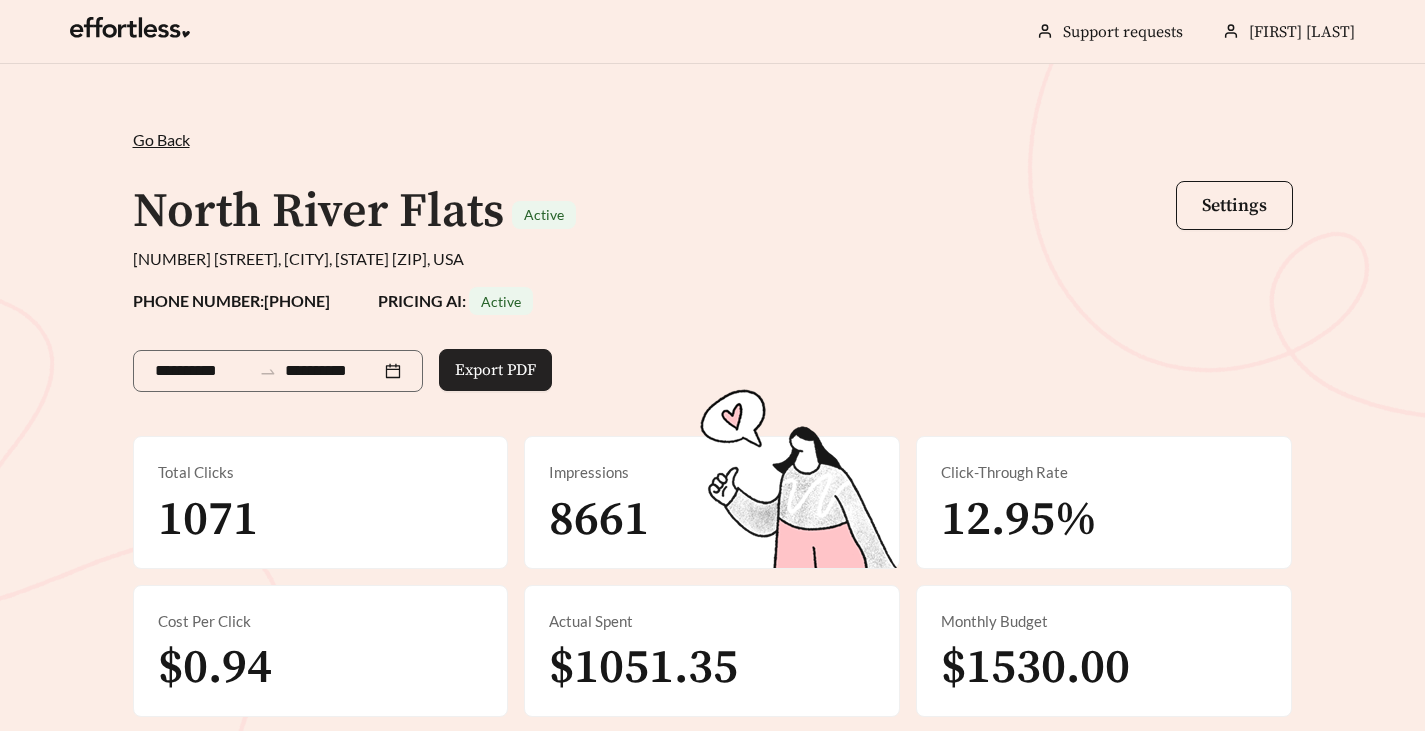 click on "Export PDF" at bounding box center [495, 370] 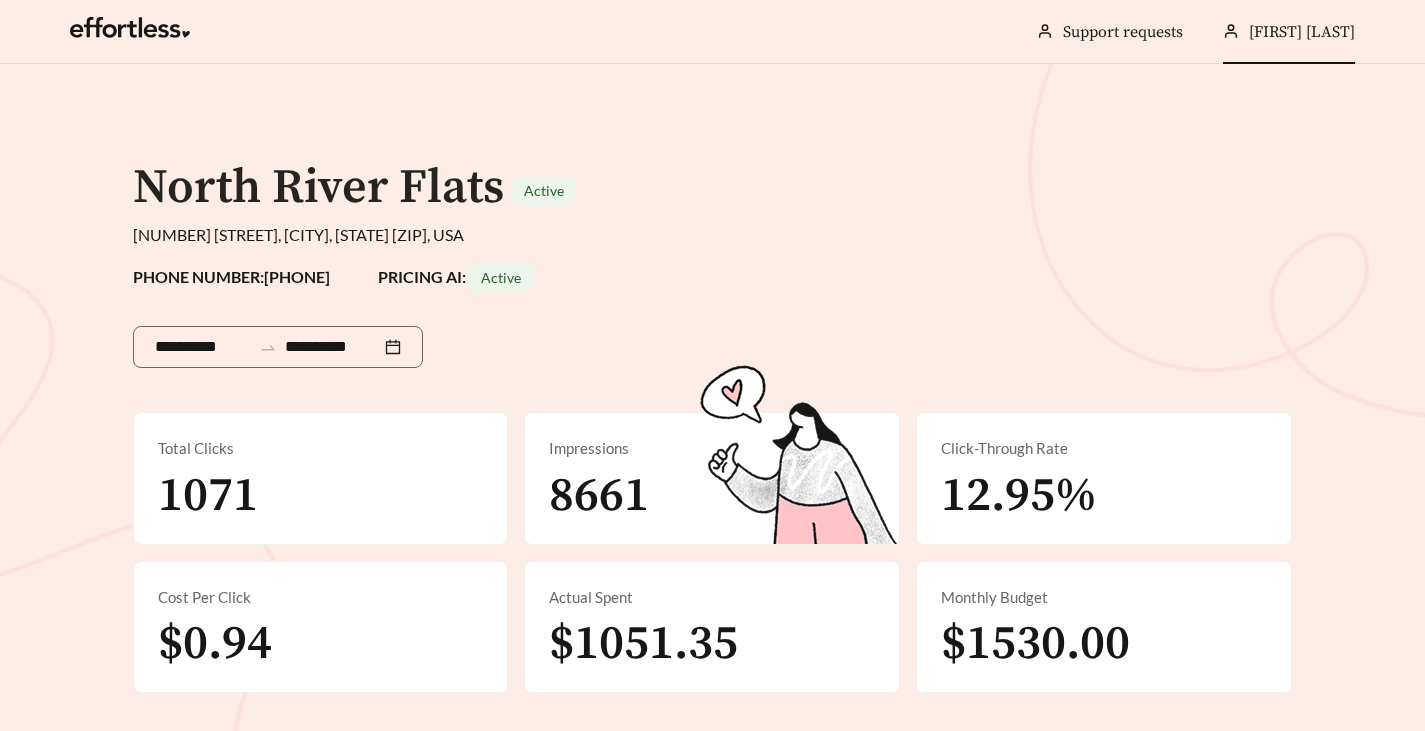 scroll, scrollTop: 0, scrollLeft: 0, axis: both 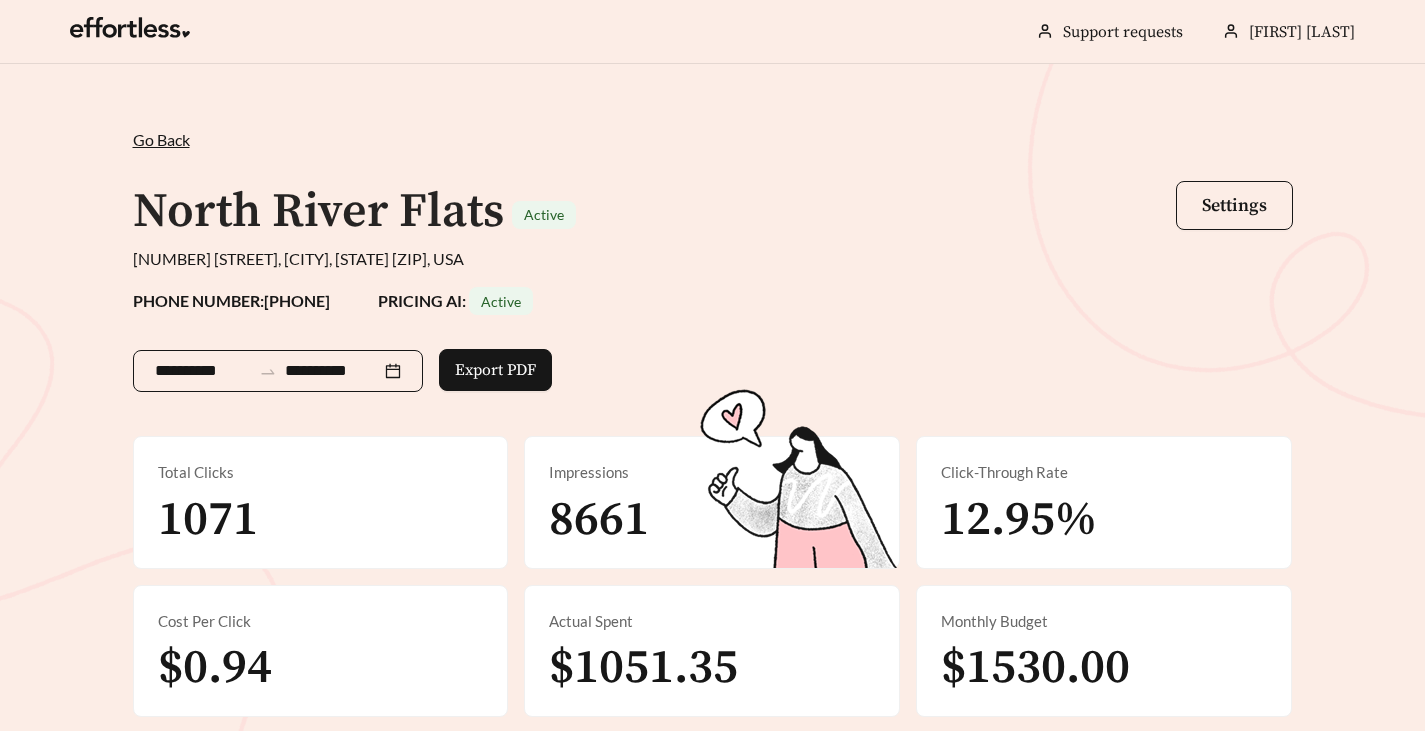 click on "**********" at bounding box center (278, 371) 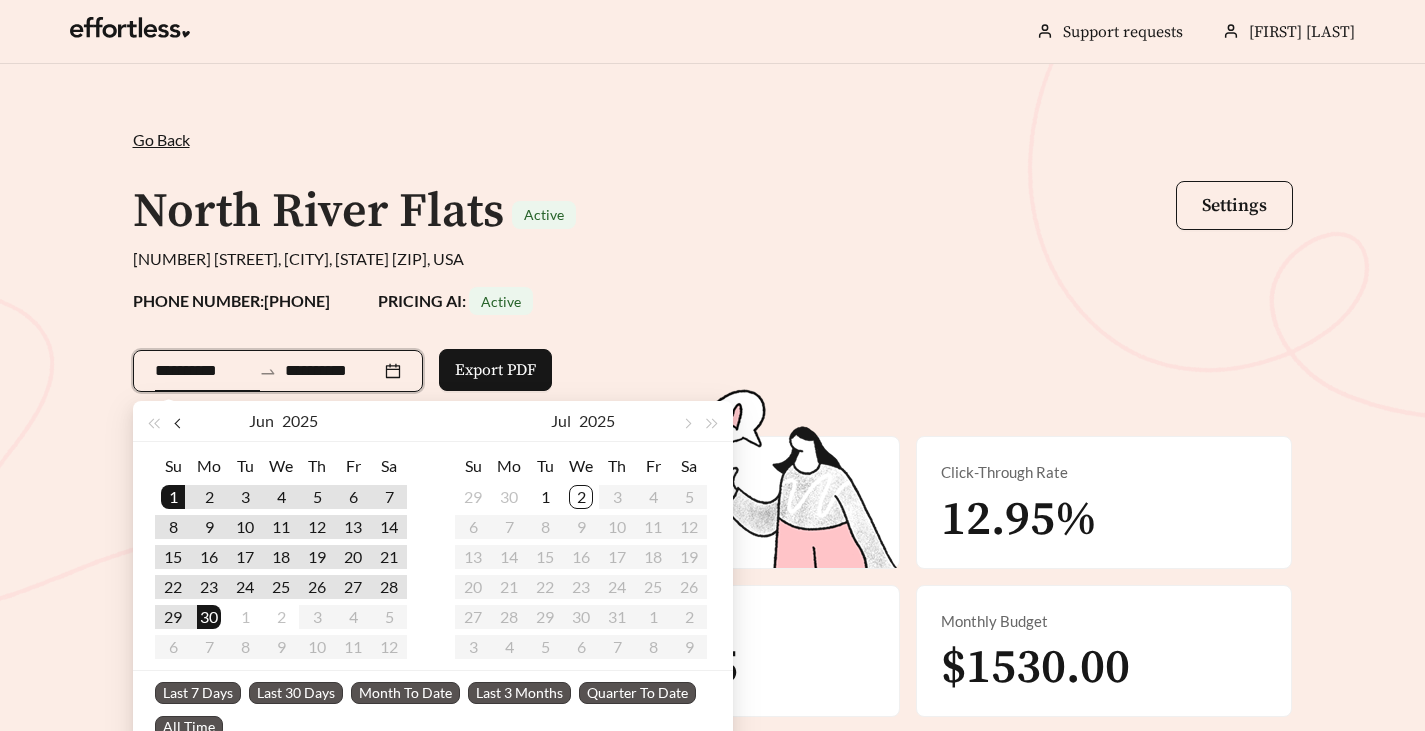 click at bounding box center [179, 424] 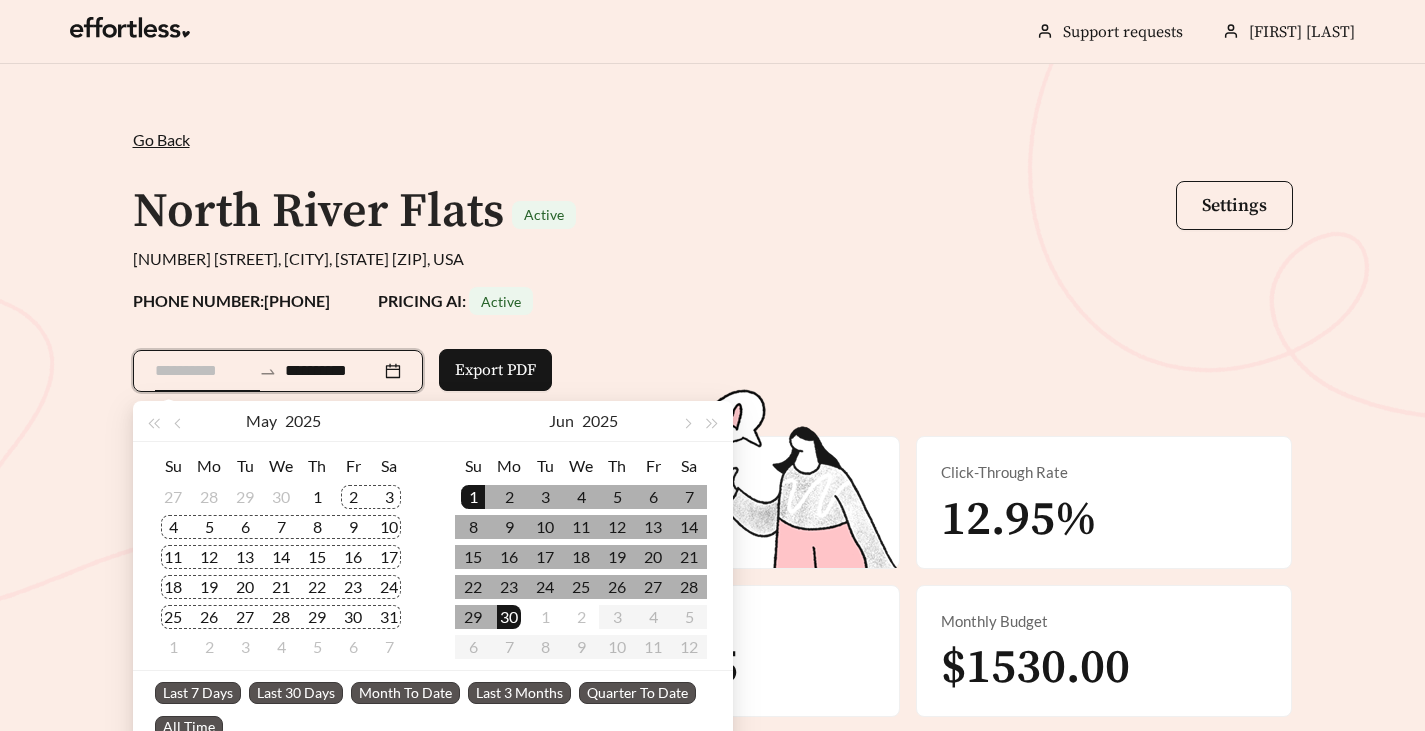 click on "2" at bounding box center [353, 497] 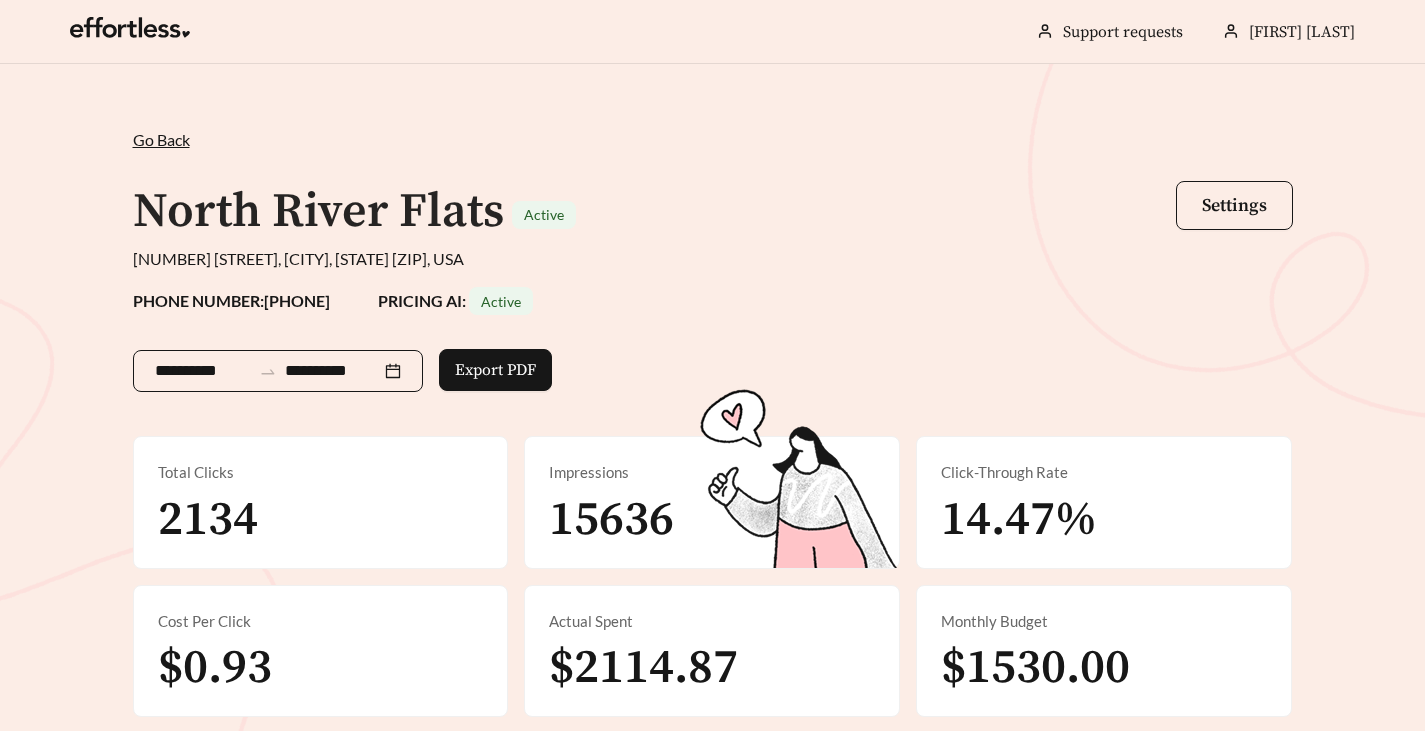 click on "**********" at bounding box center (278, 371) 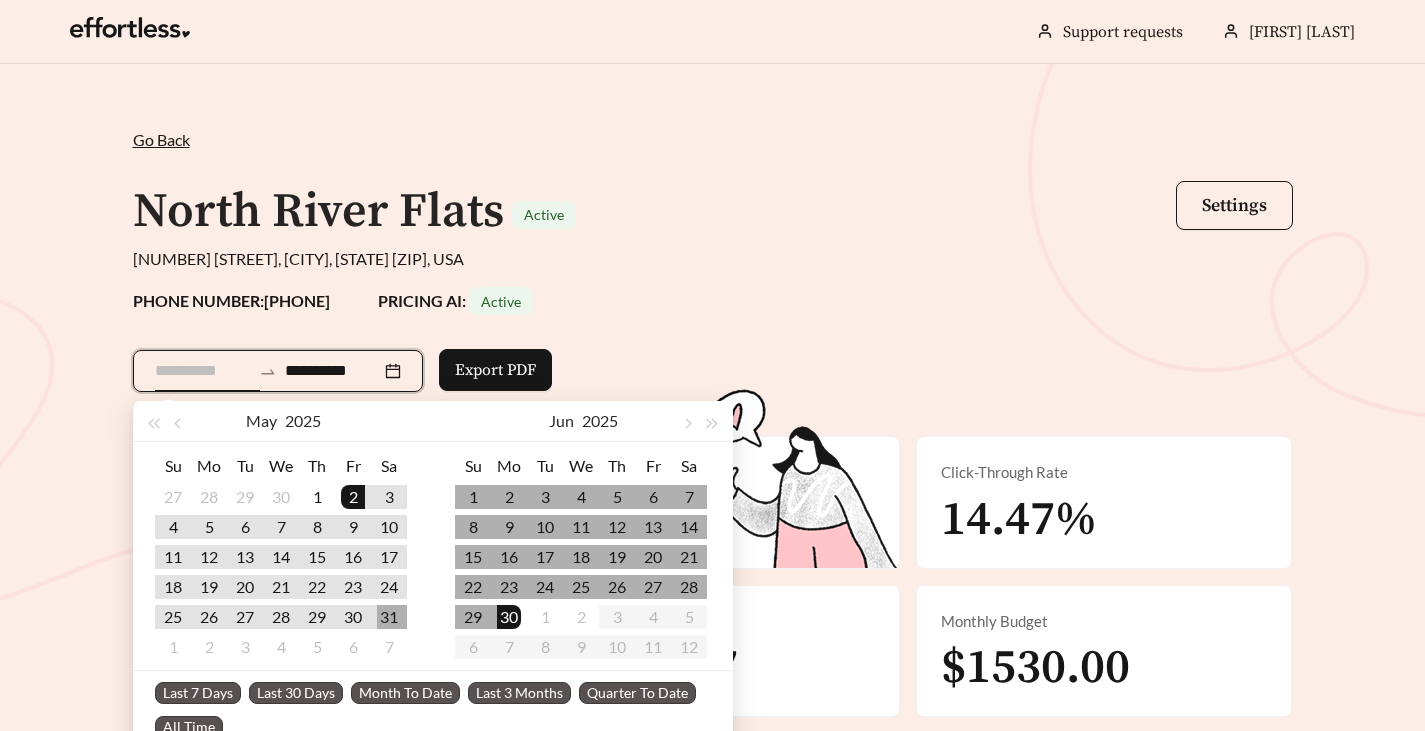 click on "31" at bounding box center [389, 617] 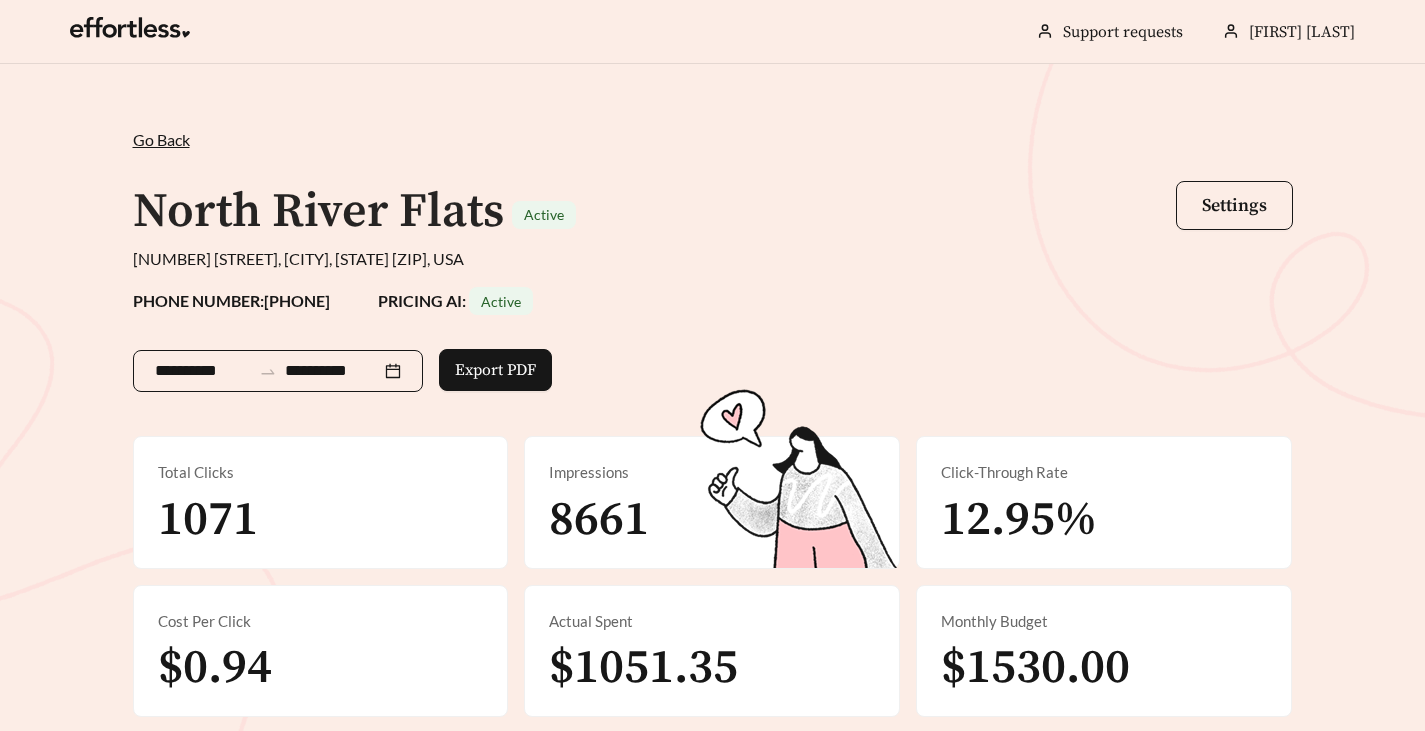 click on "**********" at bounding box center (278, 371) 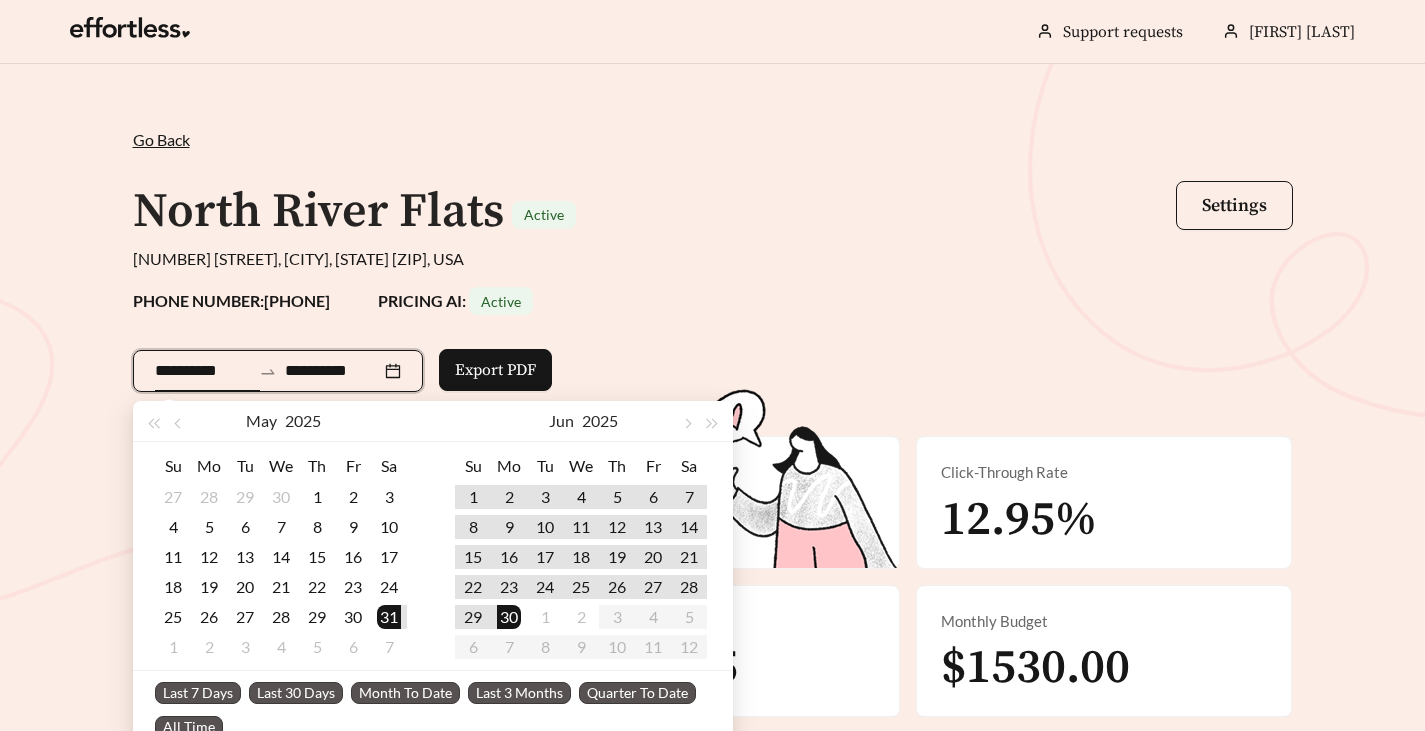click on "**********" at bounding box center (203, 371) 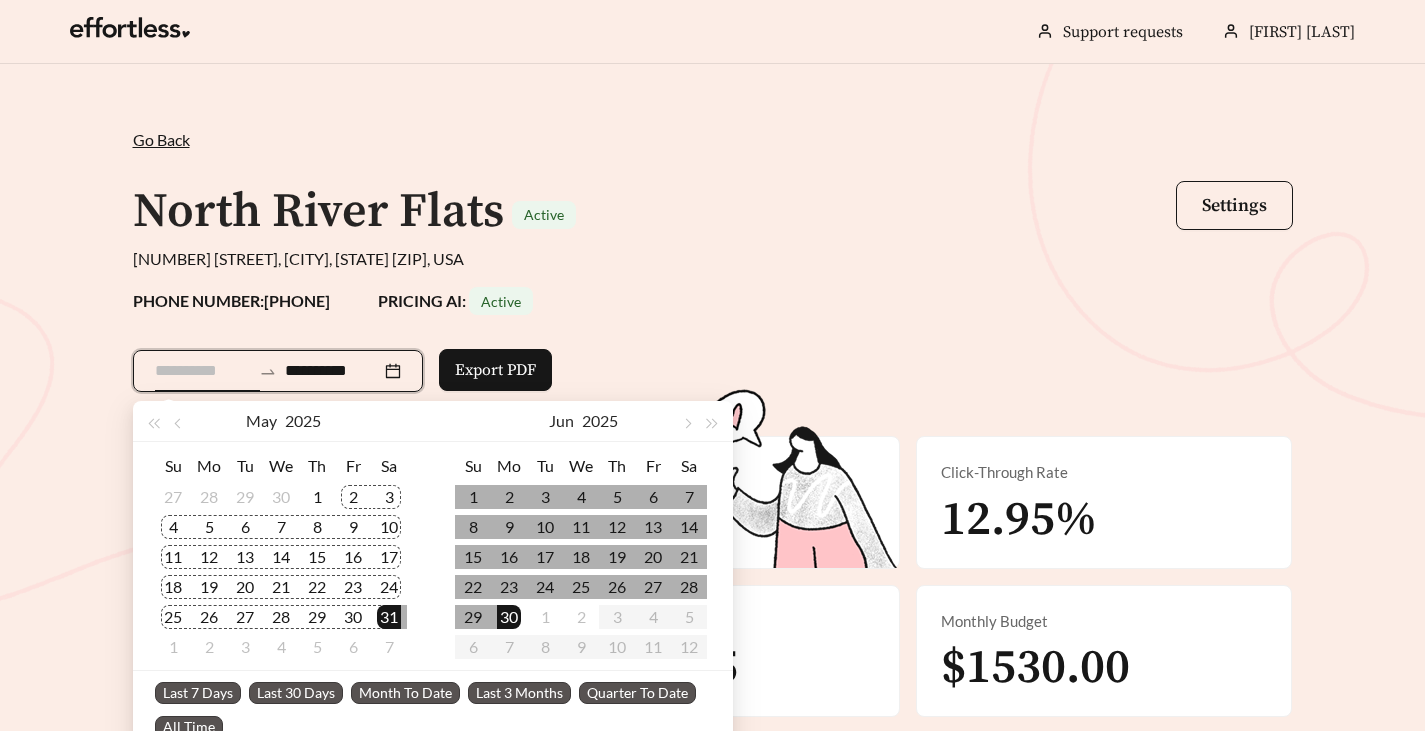 click on "2" at bounding box center (353, 497) 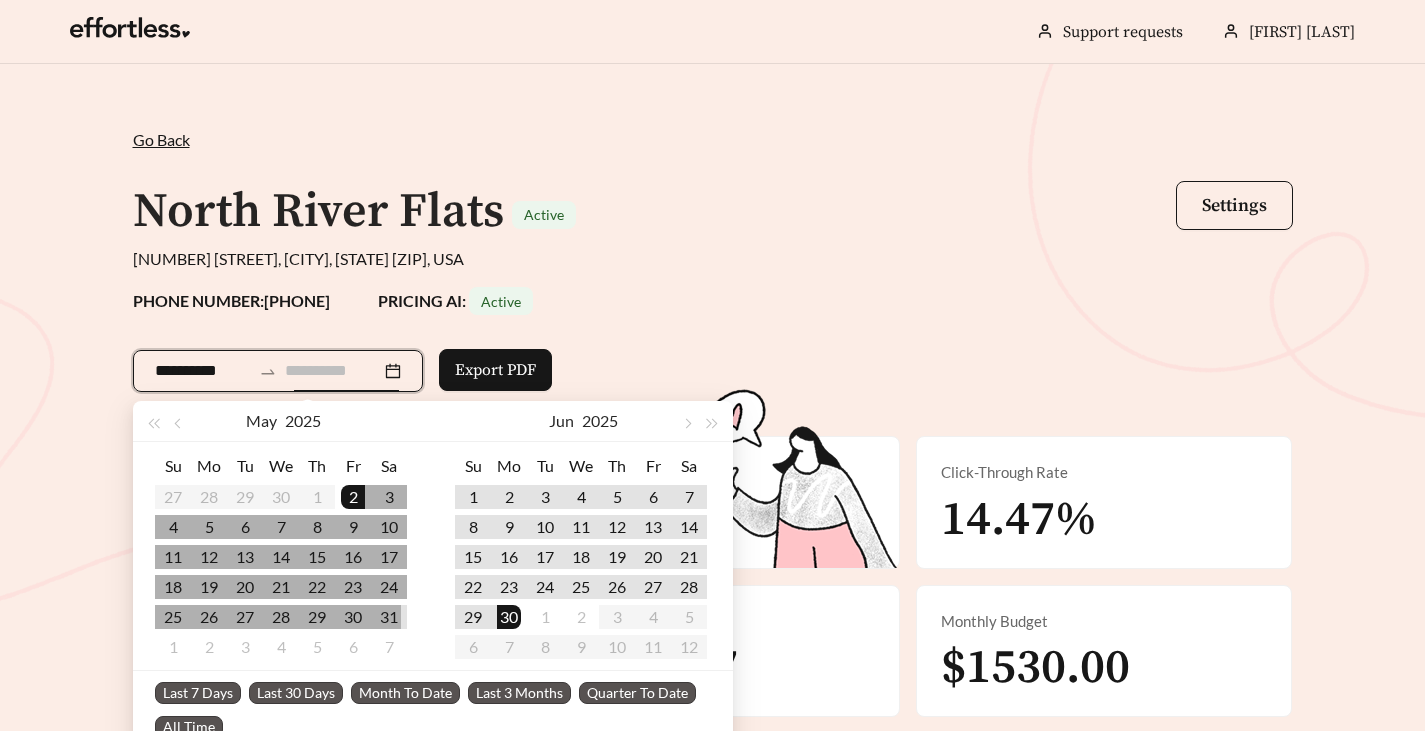 click on "31" at bounding box center (389, 617) 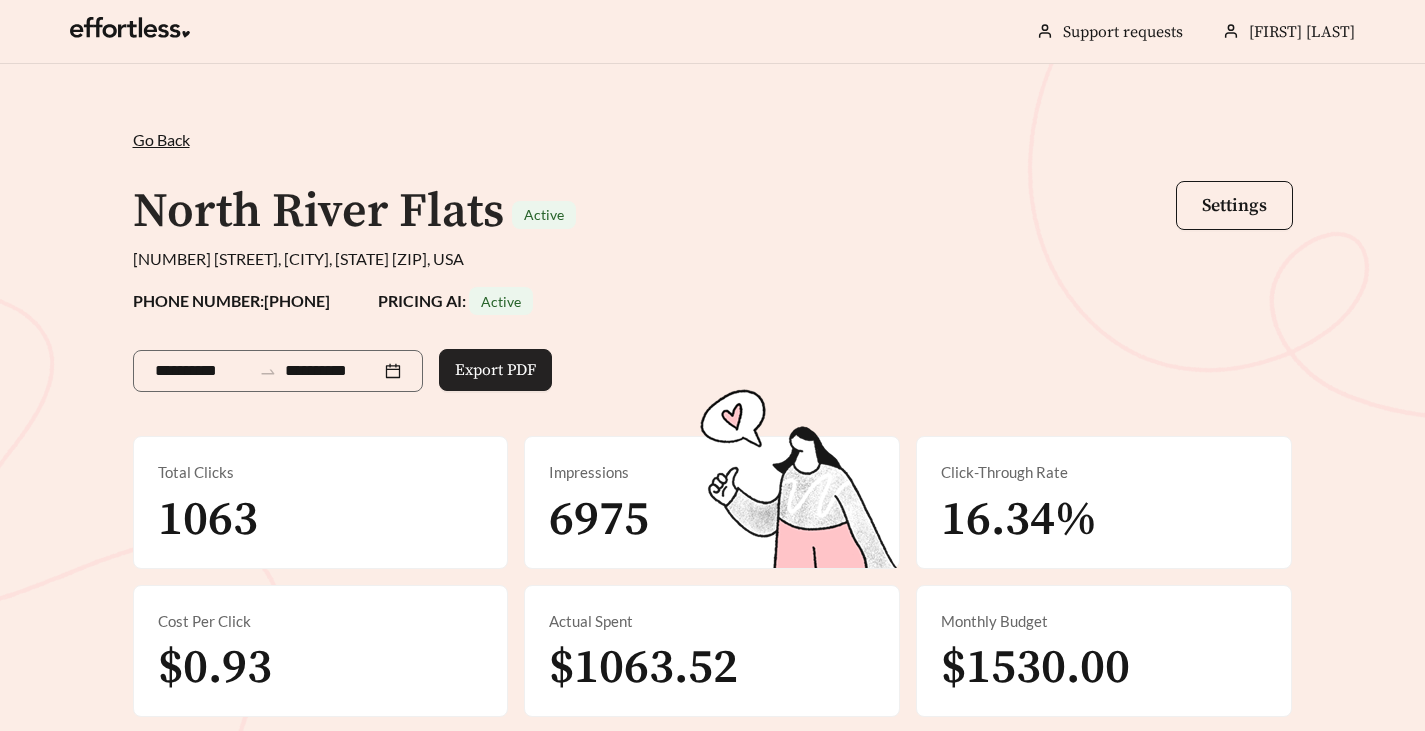 click on "Export PDF" at bounding box center (495, 370) 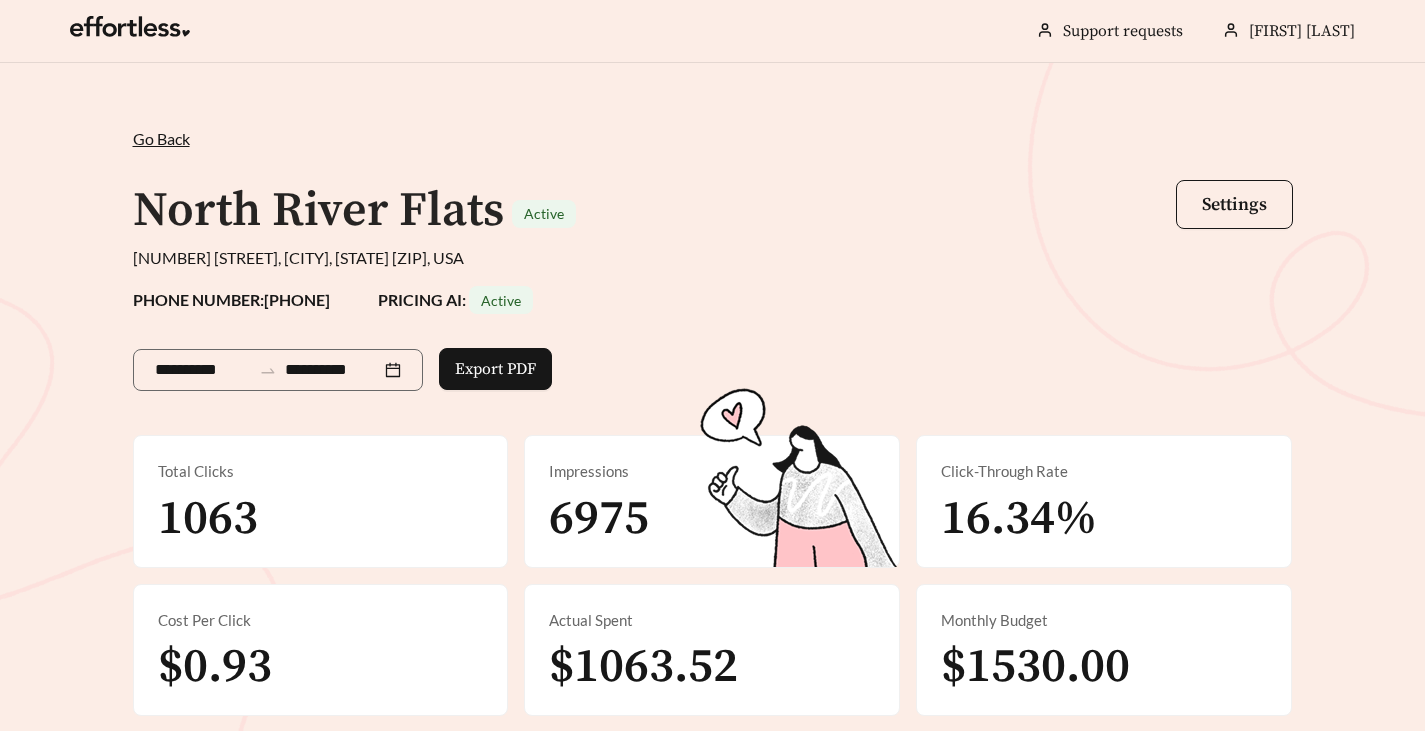 scroll, scrollTop: 0, scrollLeft: 0, axis: both 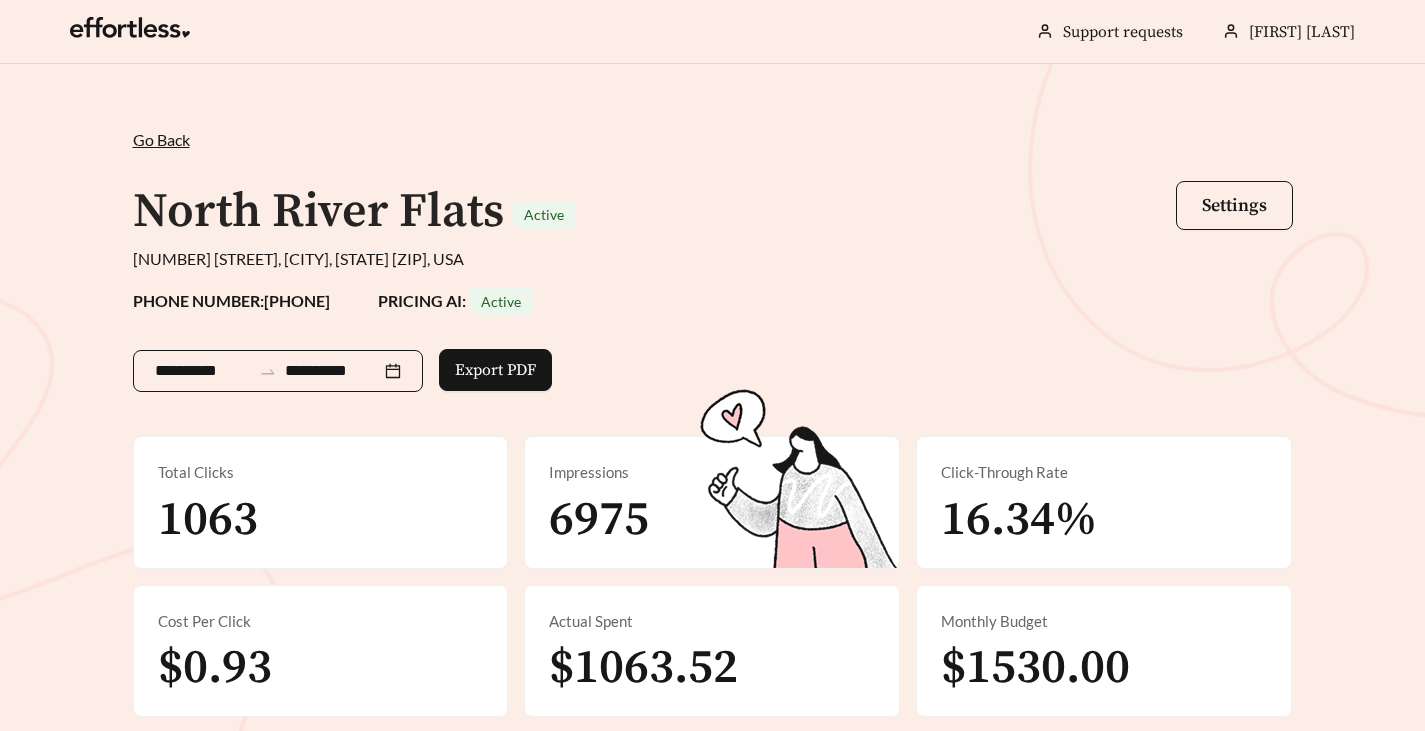 click on "**********" at bounding box center (278, 371) 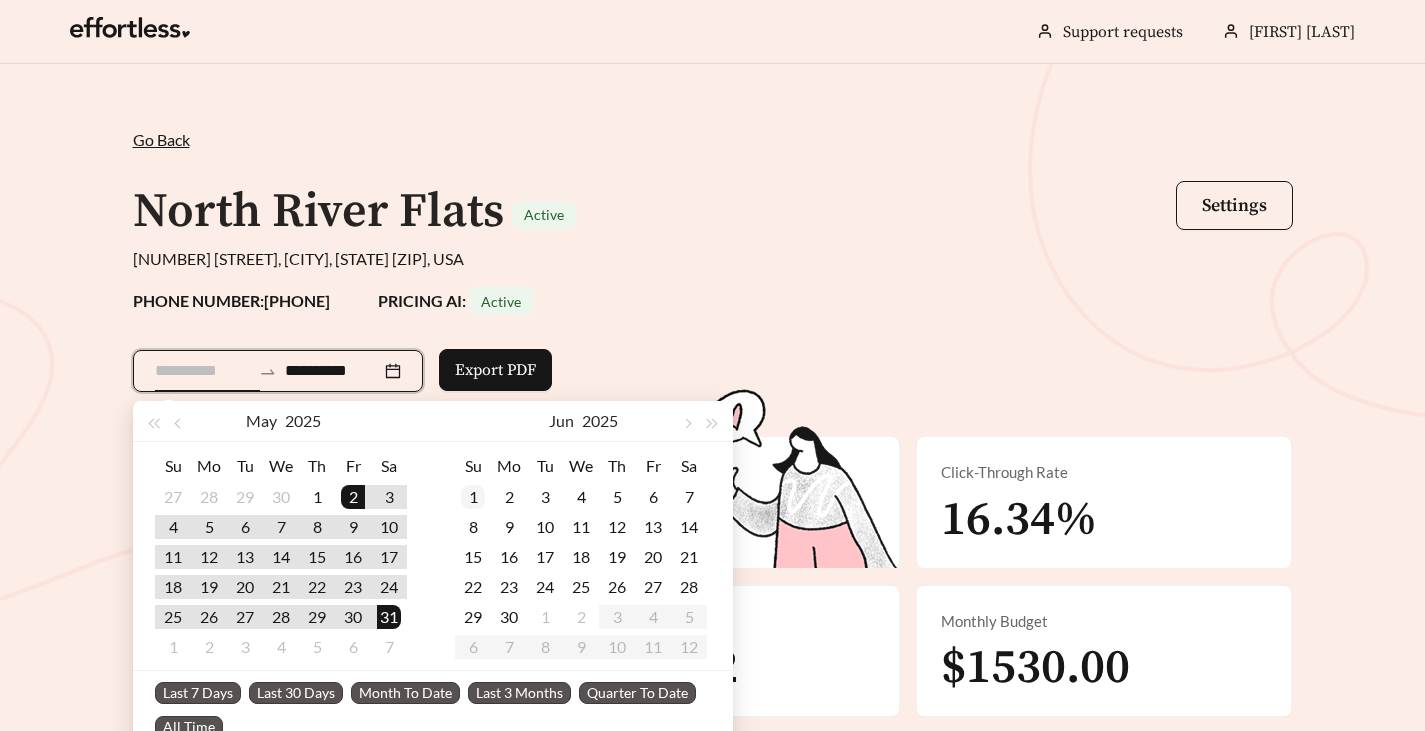 click on "1" at bounding box center [317, 497] 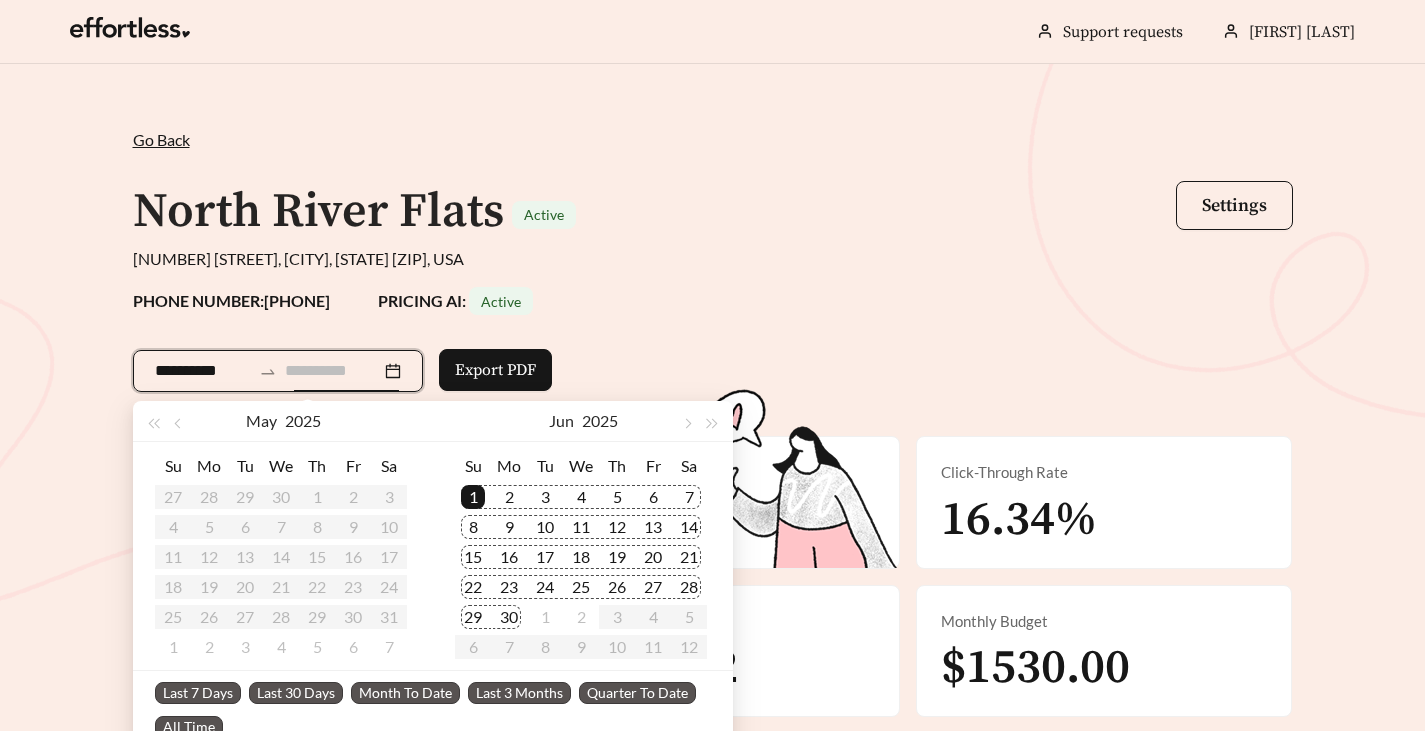 click on "30" at bounding box center (509, 617) 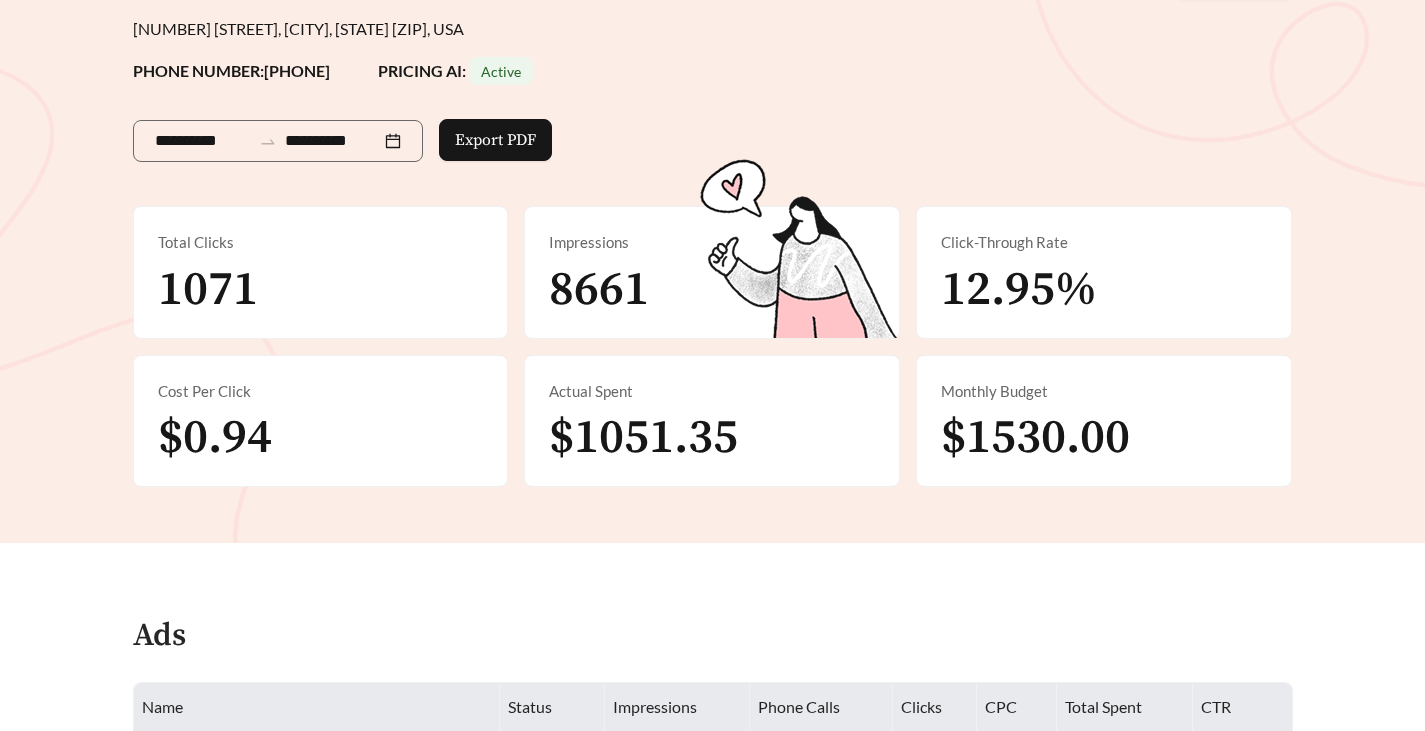 scroll, scrollTop: 623, scrollLeft: 0, axis: vertical 